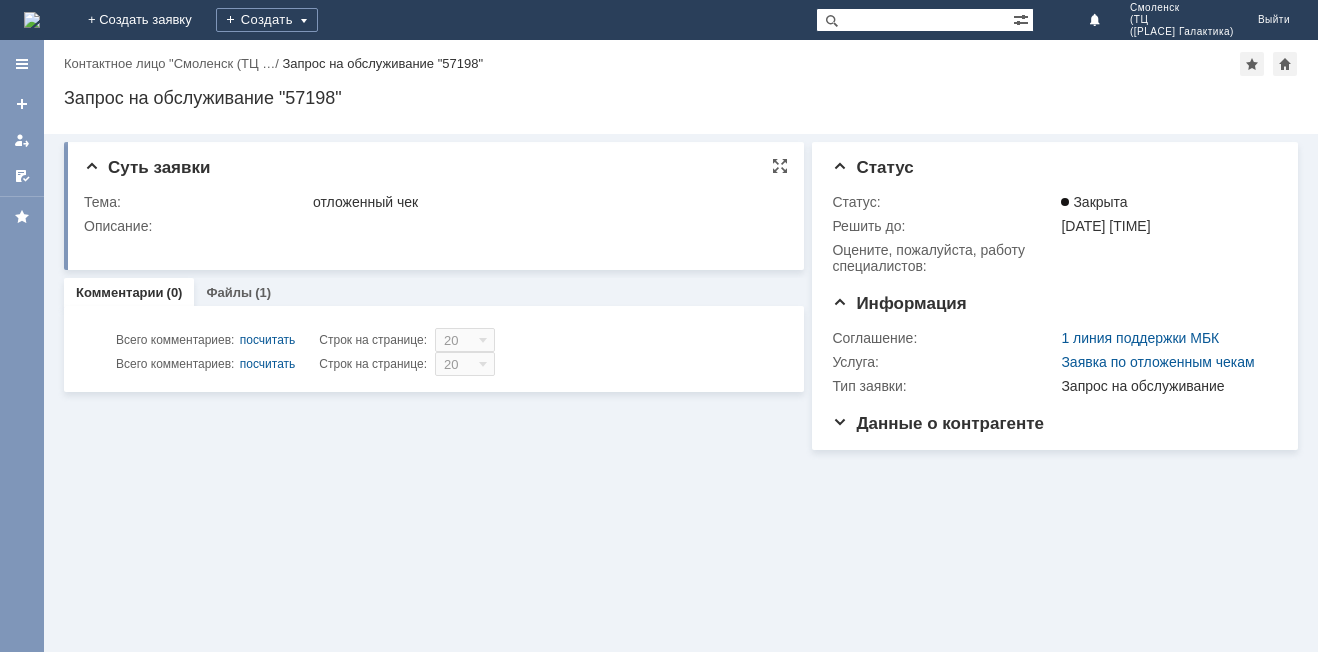 scroll, scrollTop: 0, scrollLeft: 0, axis: both 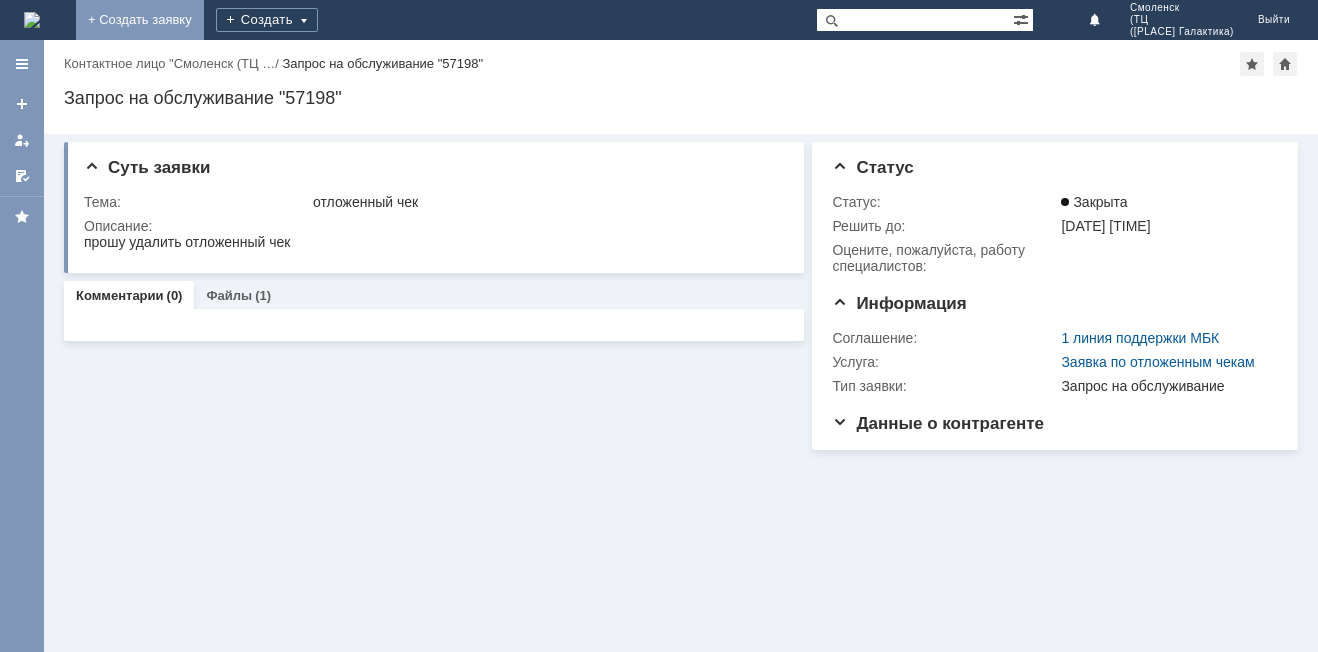 click on "+ Создать заявку" at bounding box center [140, 20] 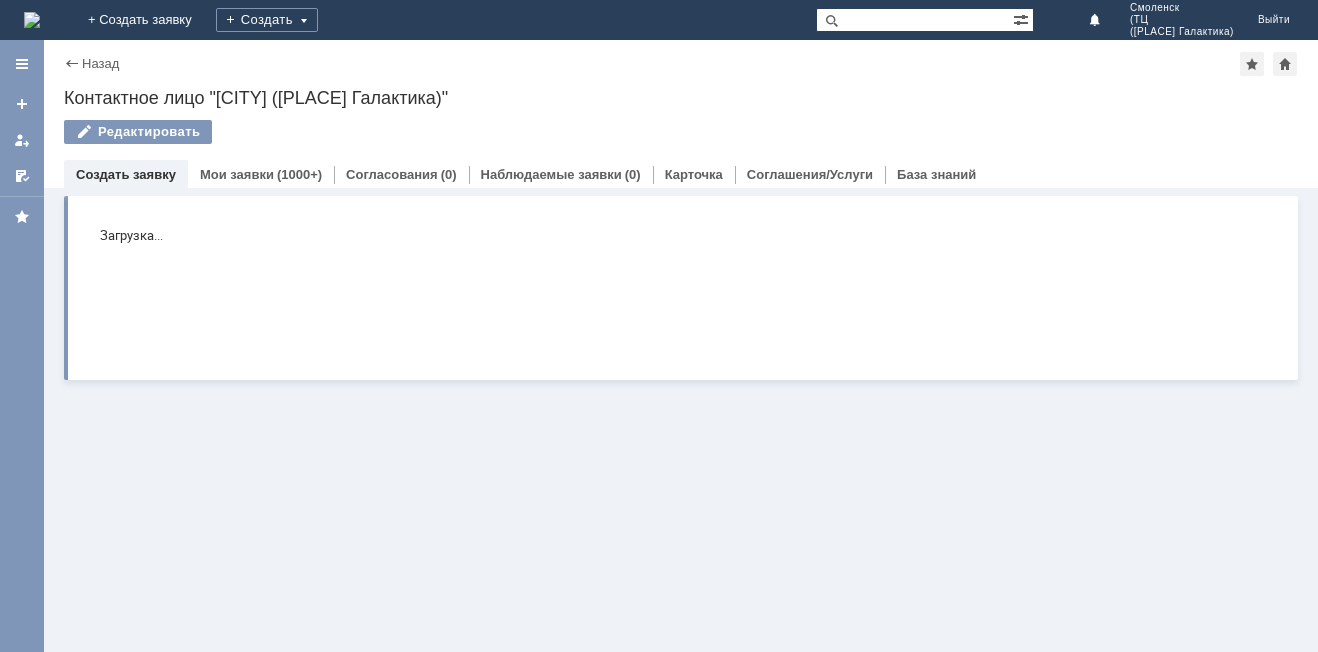 scroll, scrollTop: 0, scrollLeft: 0, axis: both 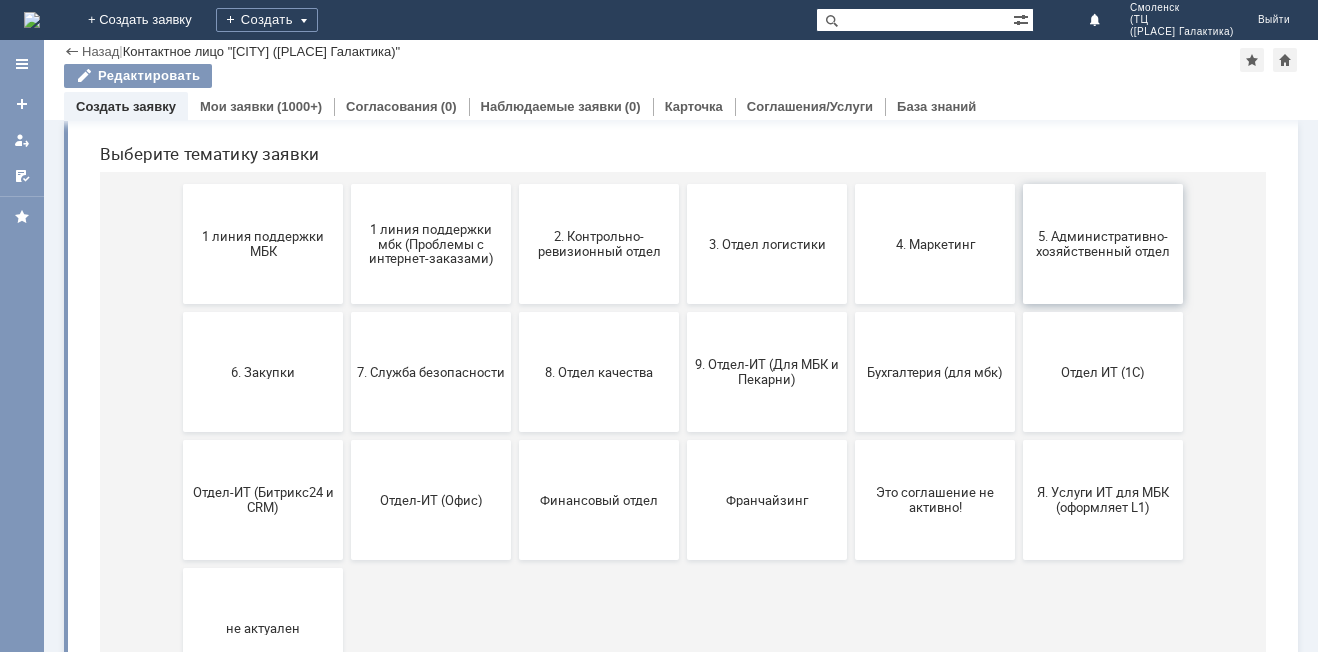 drag, startPoint x: 1072, startPoint y: 243, endPoint x: 1038, endPoint y: 58, distance: 188.09837 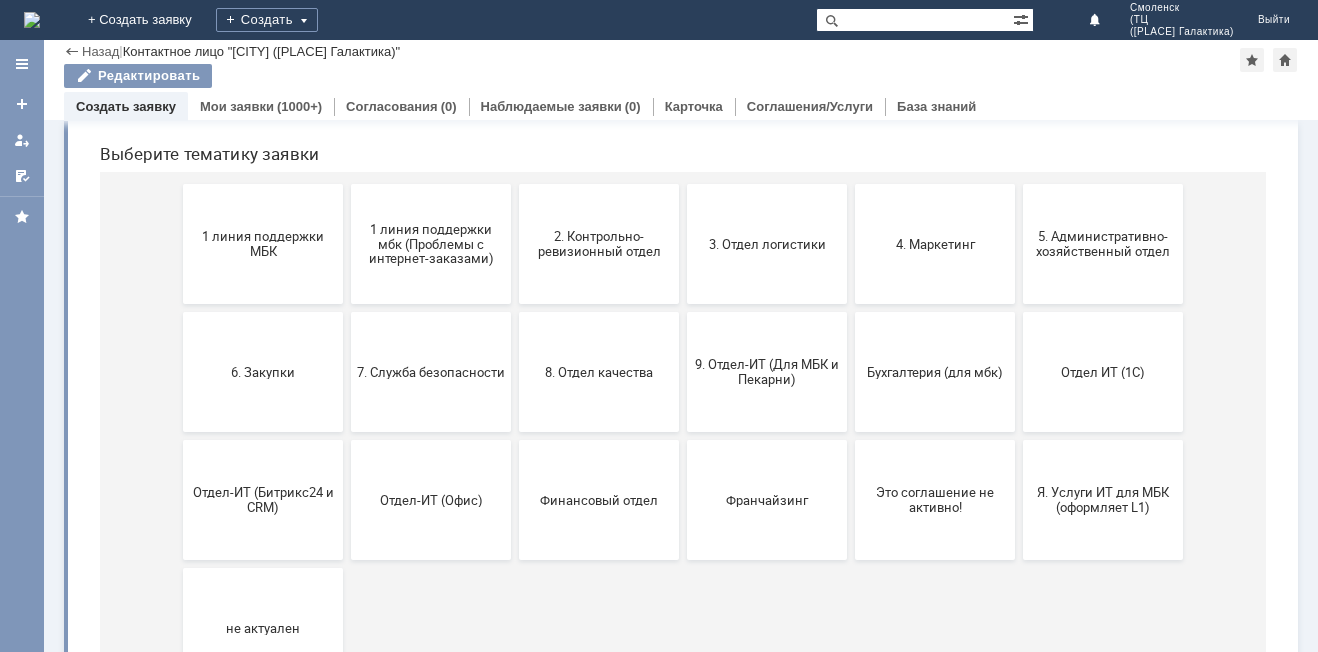 click on "5. Административно-хозяйственный отдел" at bounding box center (1103, 244) 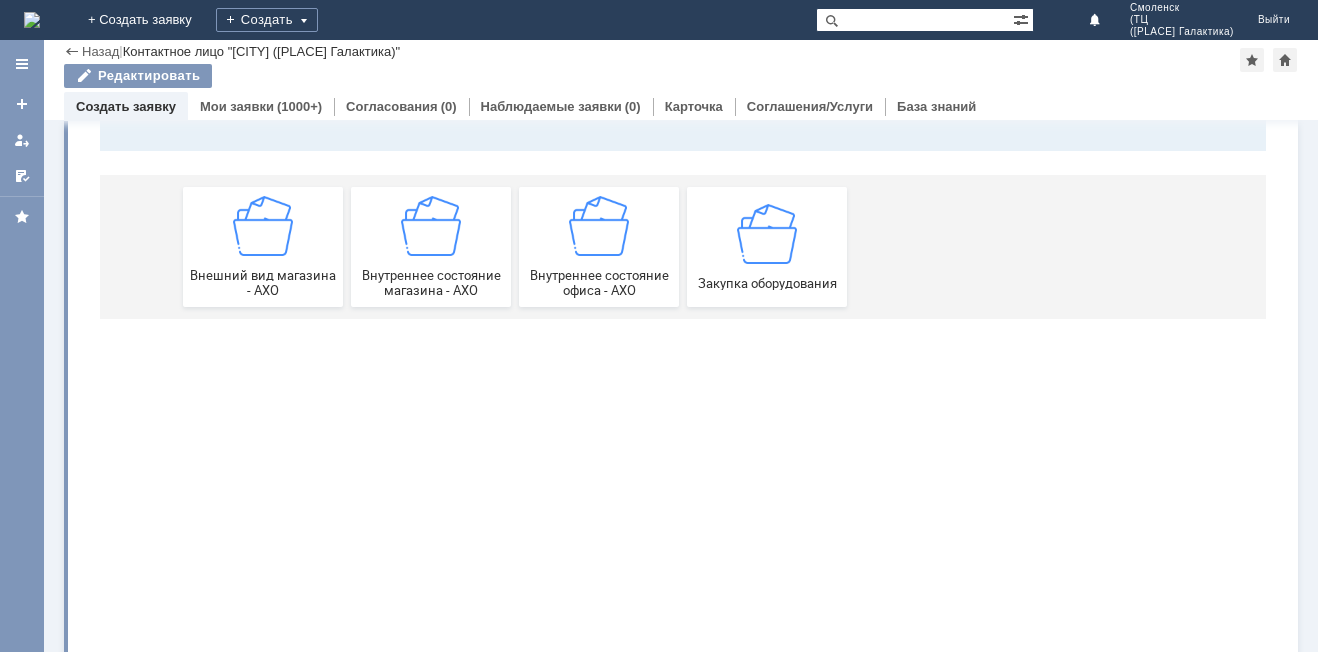 scroll, scrollTop: 0, scrollLeft: 0, axis: both 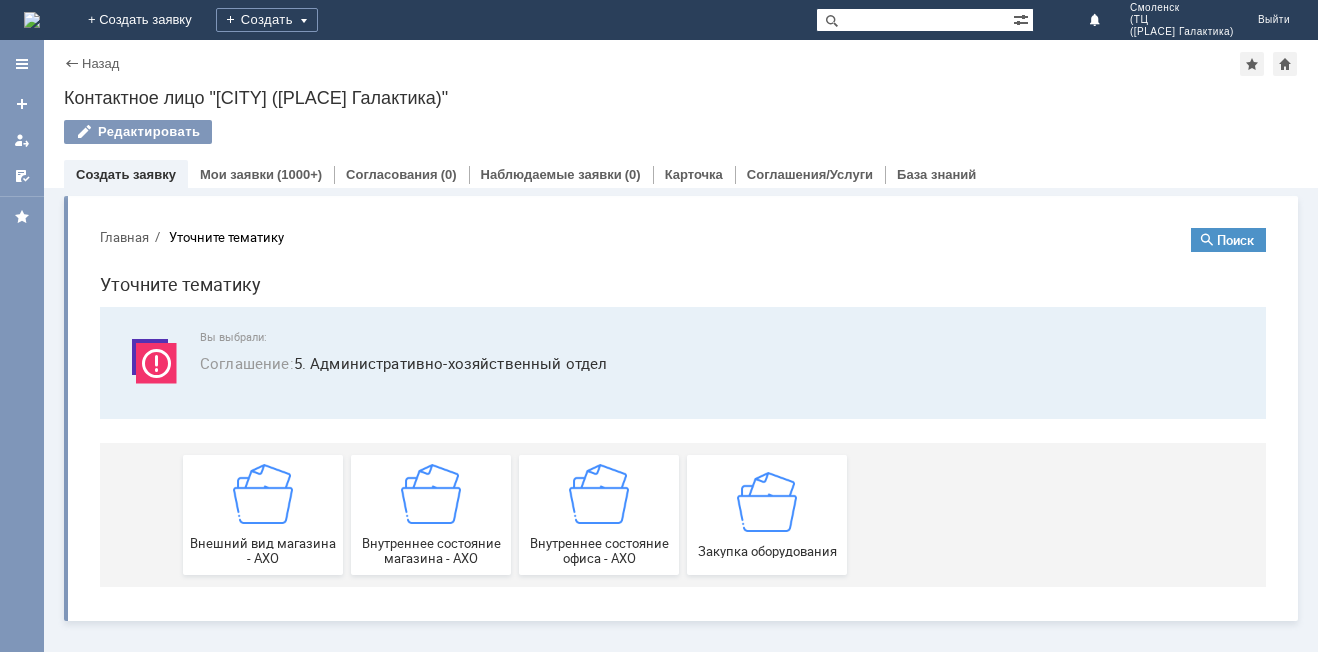 click on "Назад" at bounding box center (91, 63) 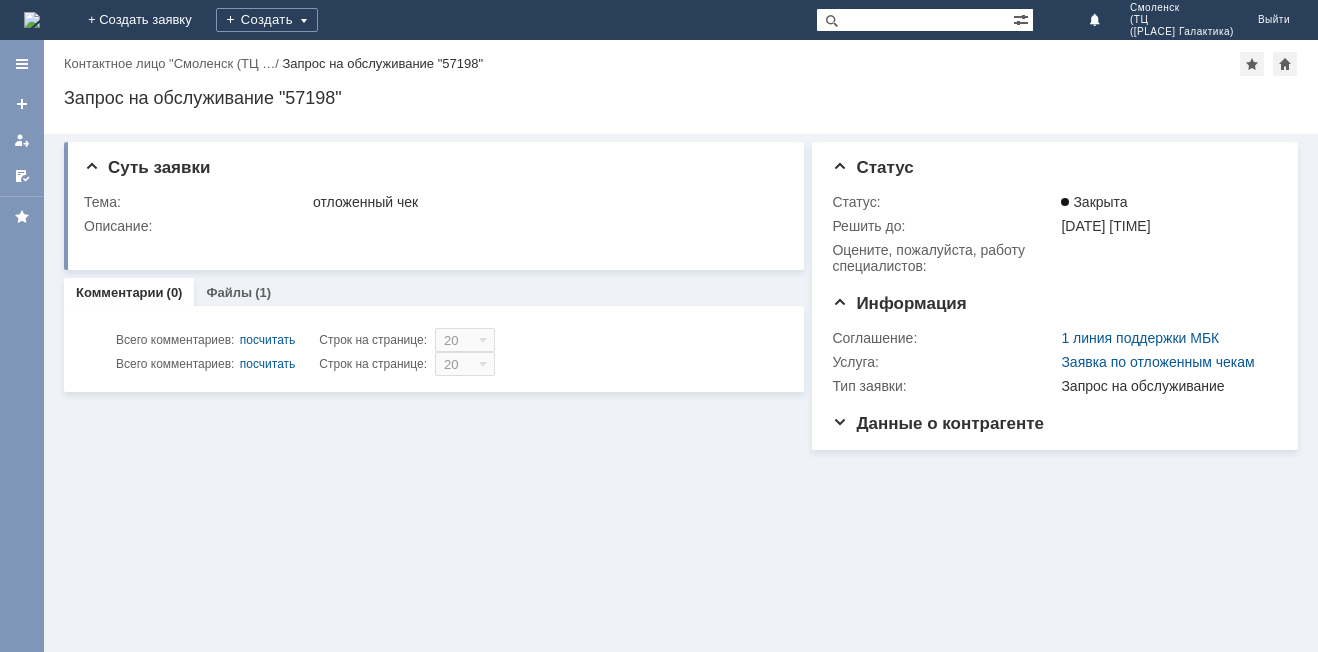 scroll, scrollTop: 0, scrollLeft: 0, axis: both 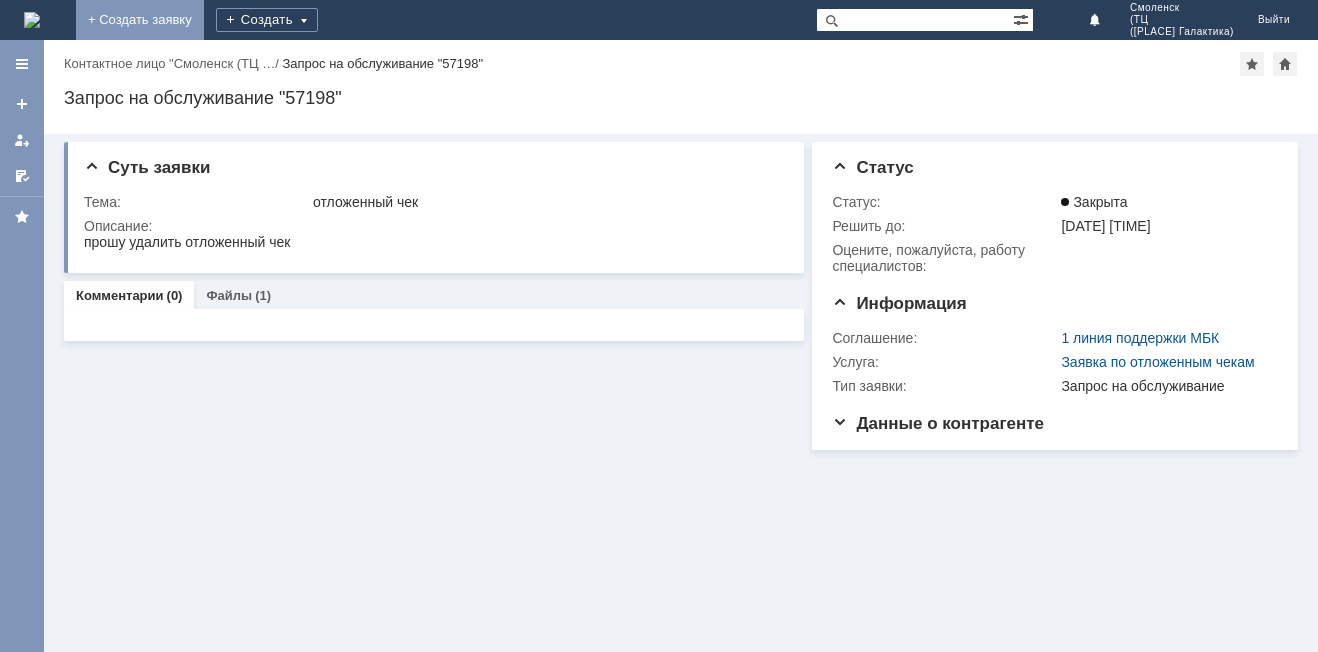 click on "+ Создать заявку" at bounding box center [140, 20] 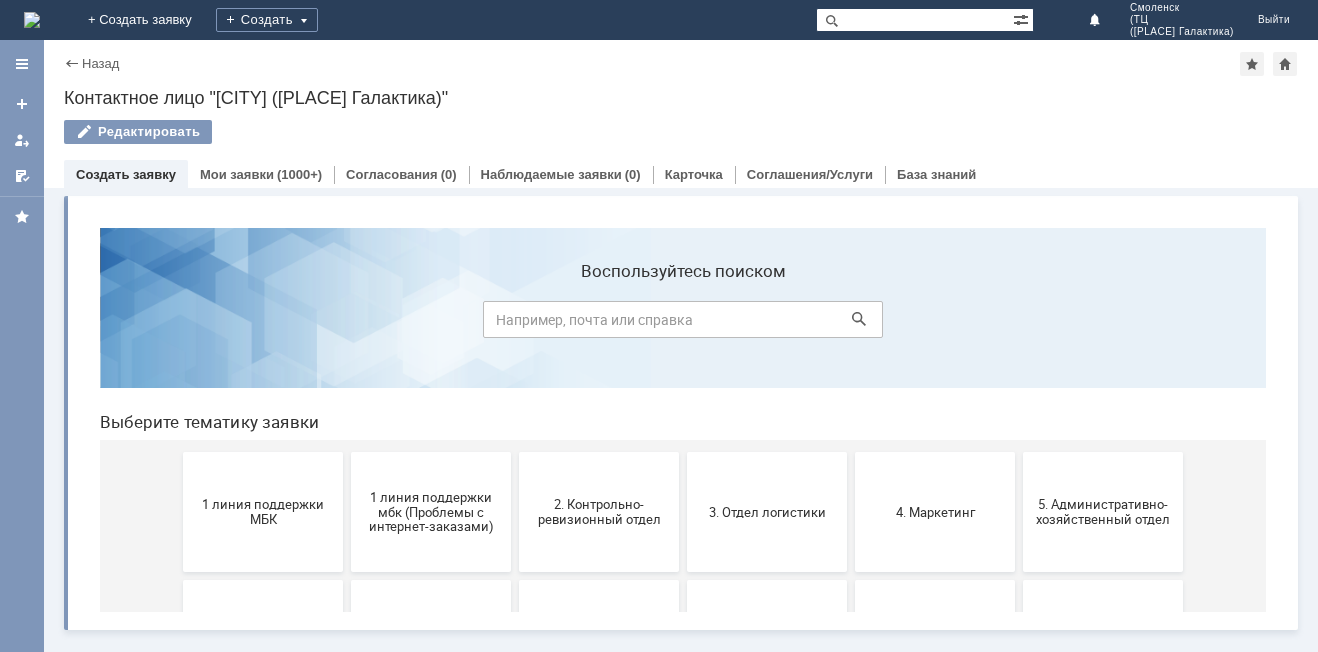 scroll, scrollTop: 0, scrollLeft: 0, axis: both 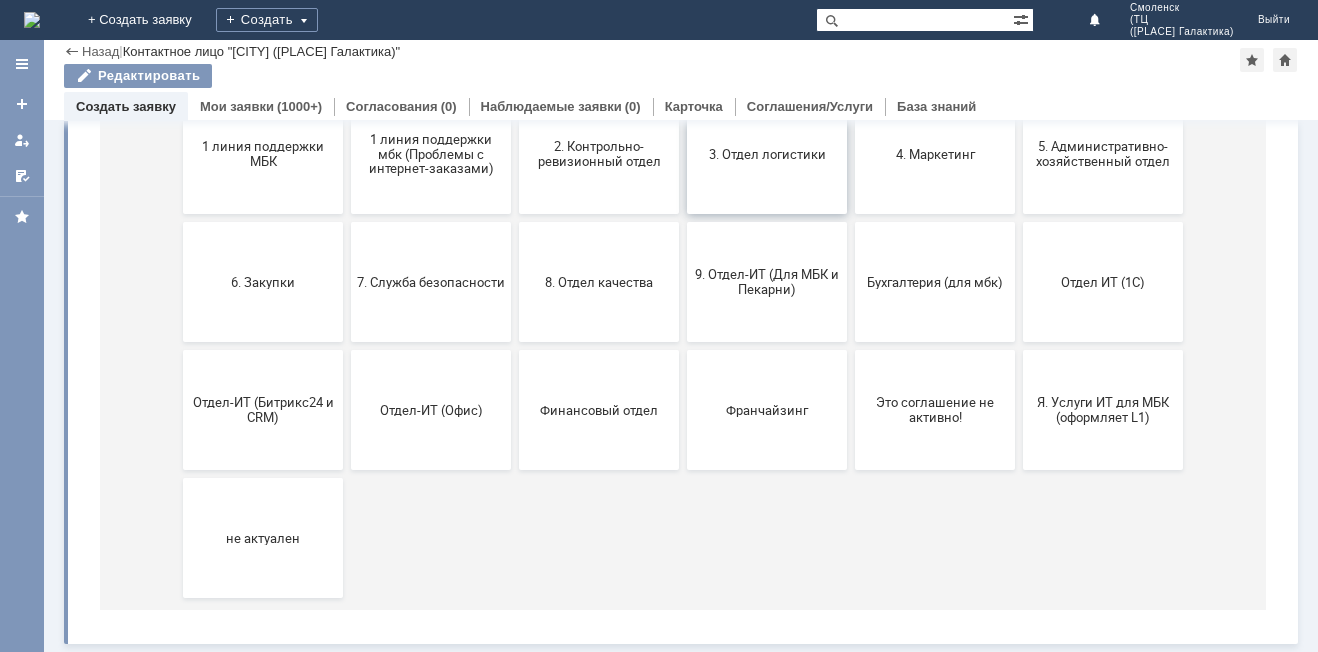 click on "3. Отдел логистики" at bounding box center [767, 154] 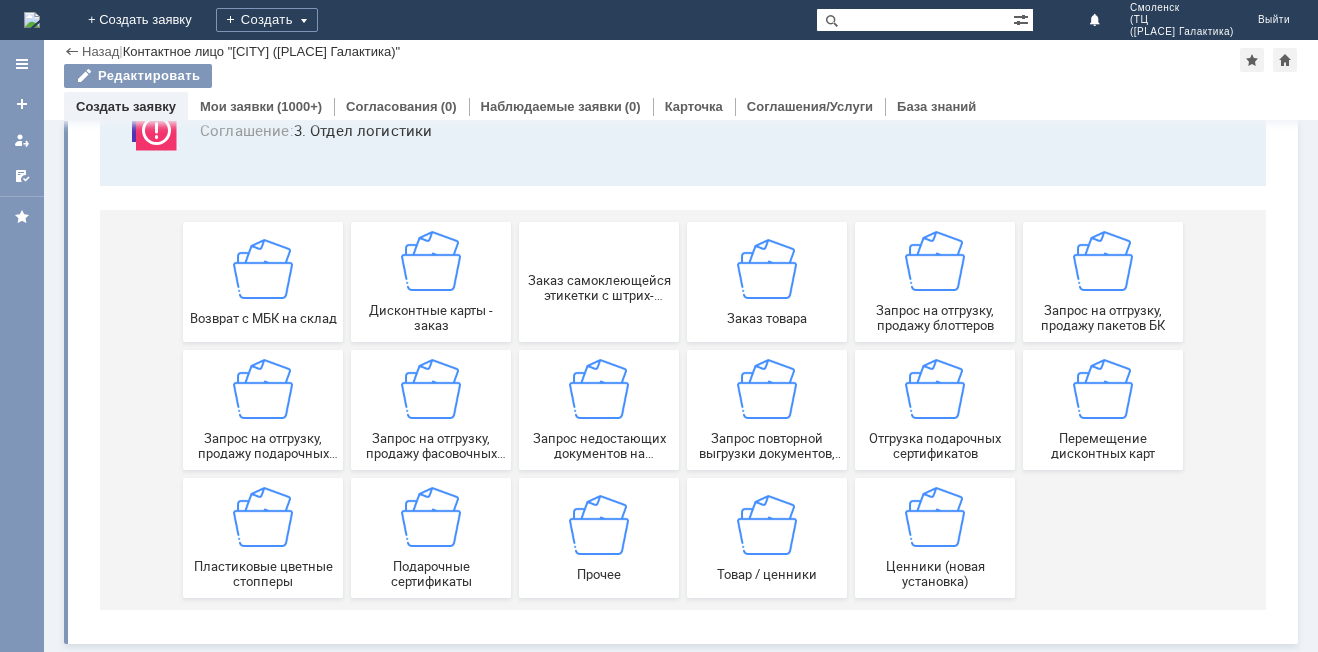 scroll, scrollTop: 166, scrollLeft: 0, axis: vertical 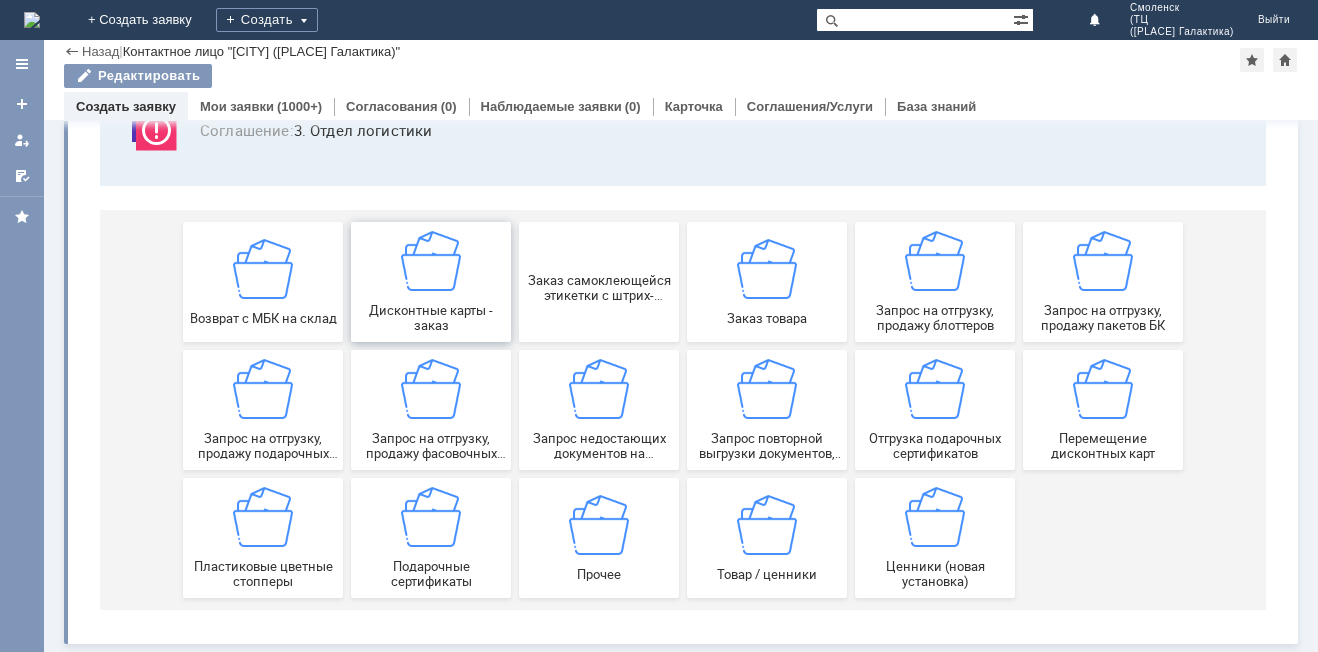 click at bounding box center [431, 261] 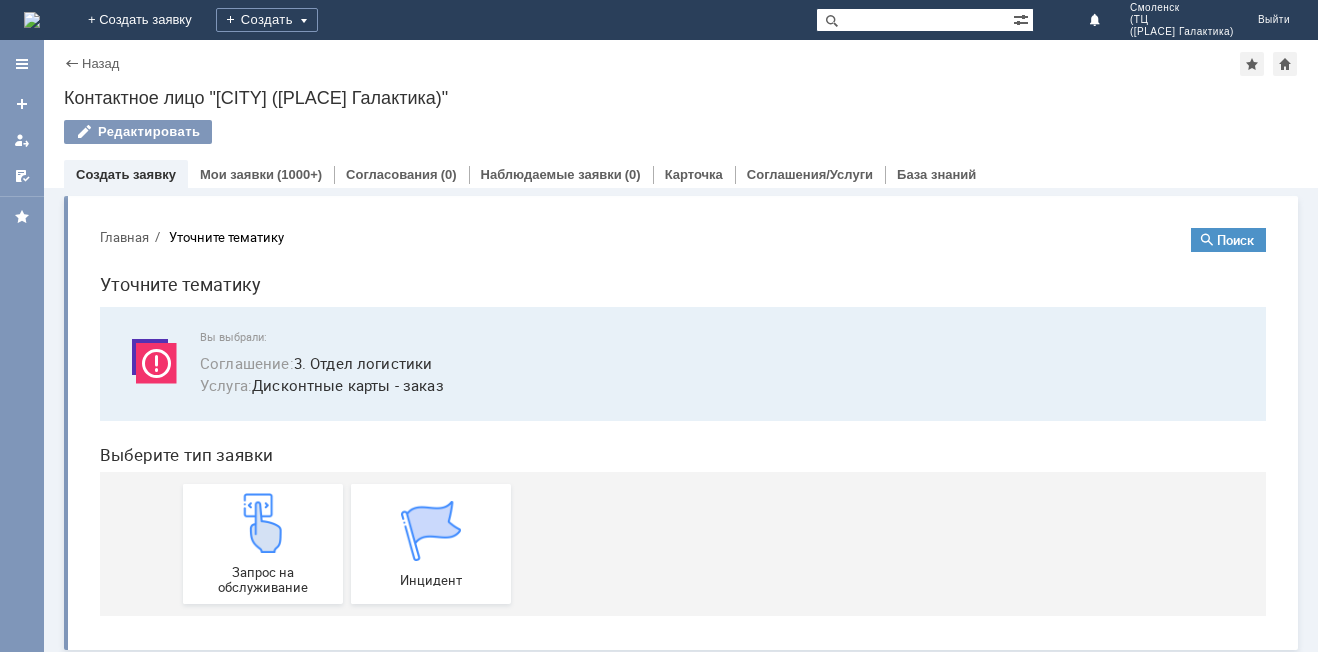 scroll, scrollTop: 7, scrollLeft: 0, axis: vertical 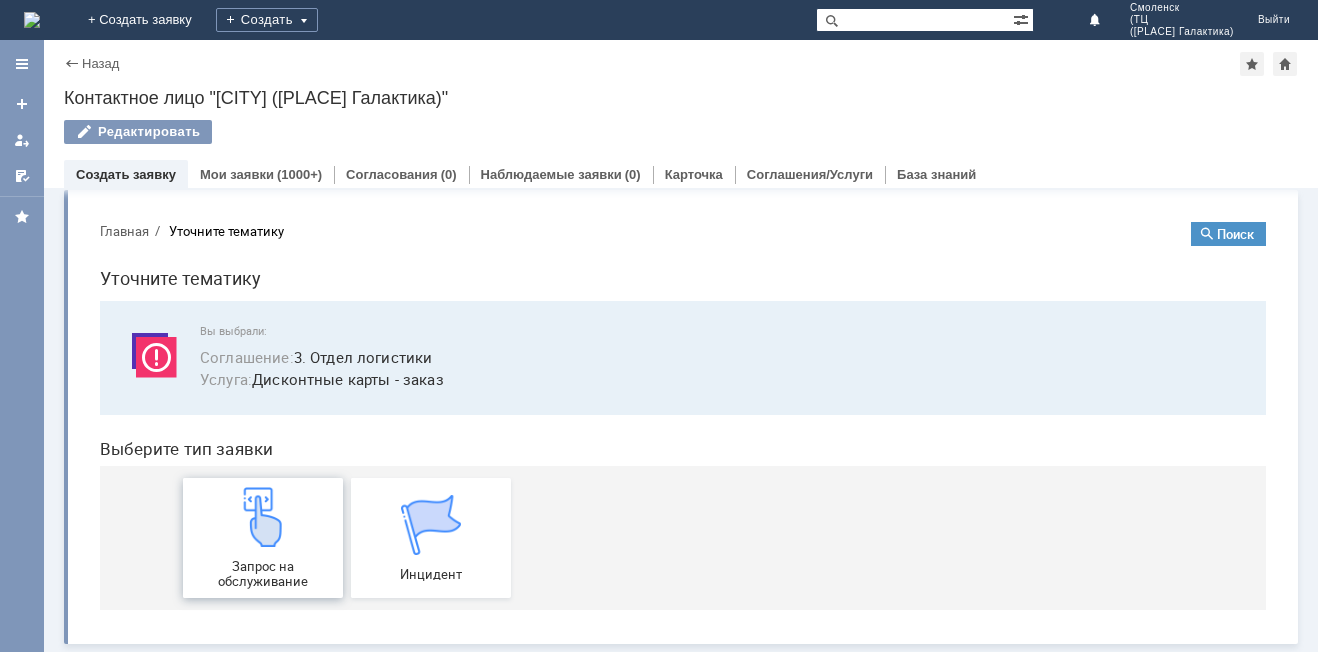 click on "Запрос на обслуживание" at bounding box center [263, 574] 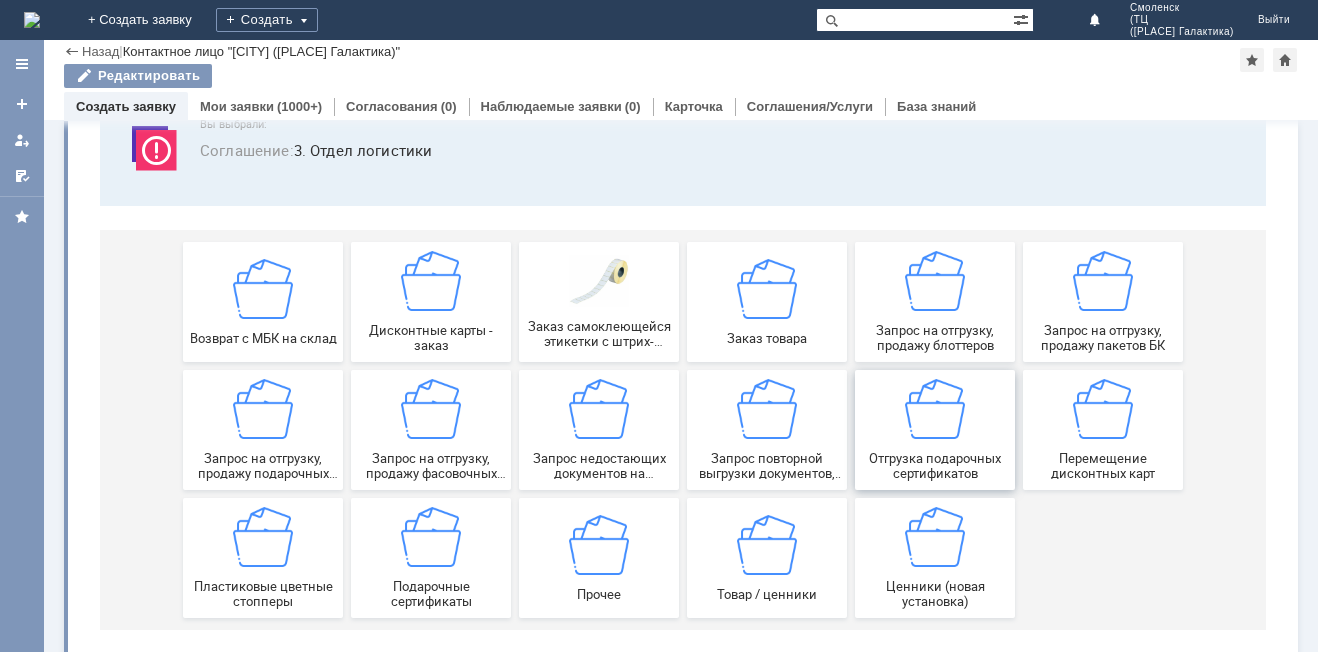 scroll, scrollTop: 166, scrollLeft: 0, axis: vertical 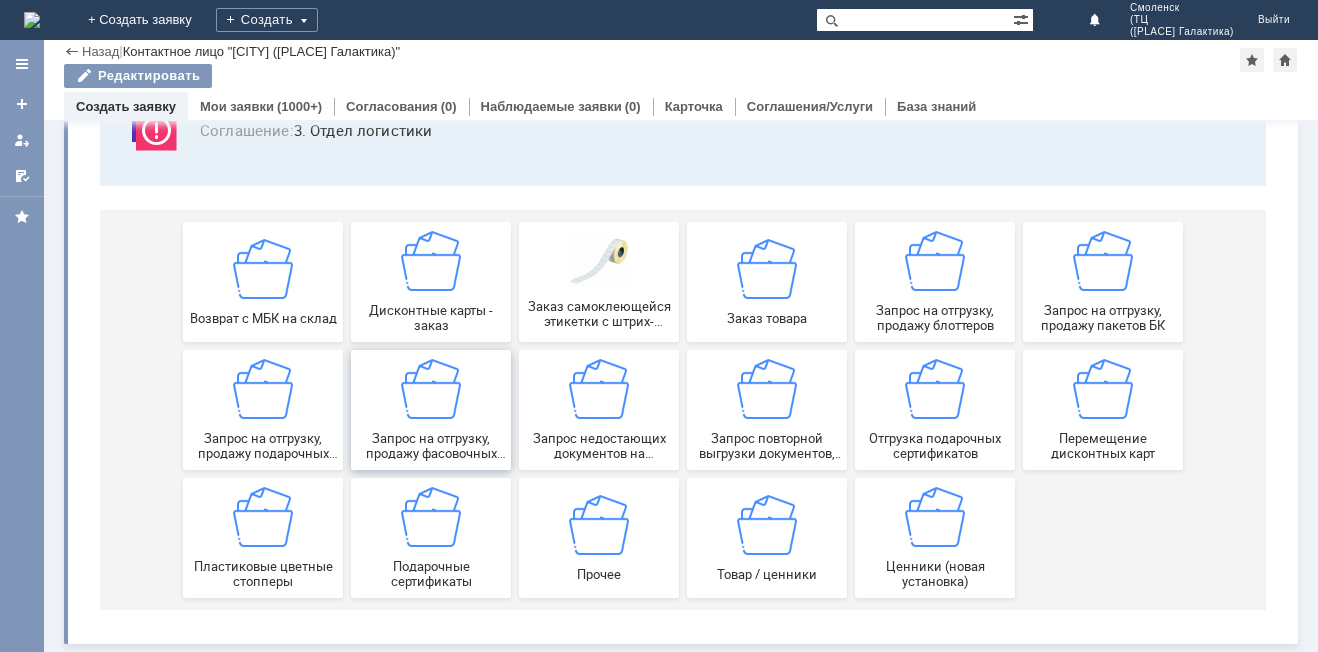 click at bounding box center [431, 389] 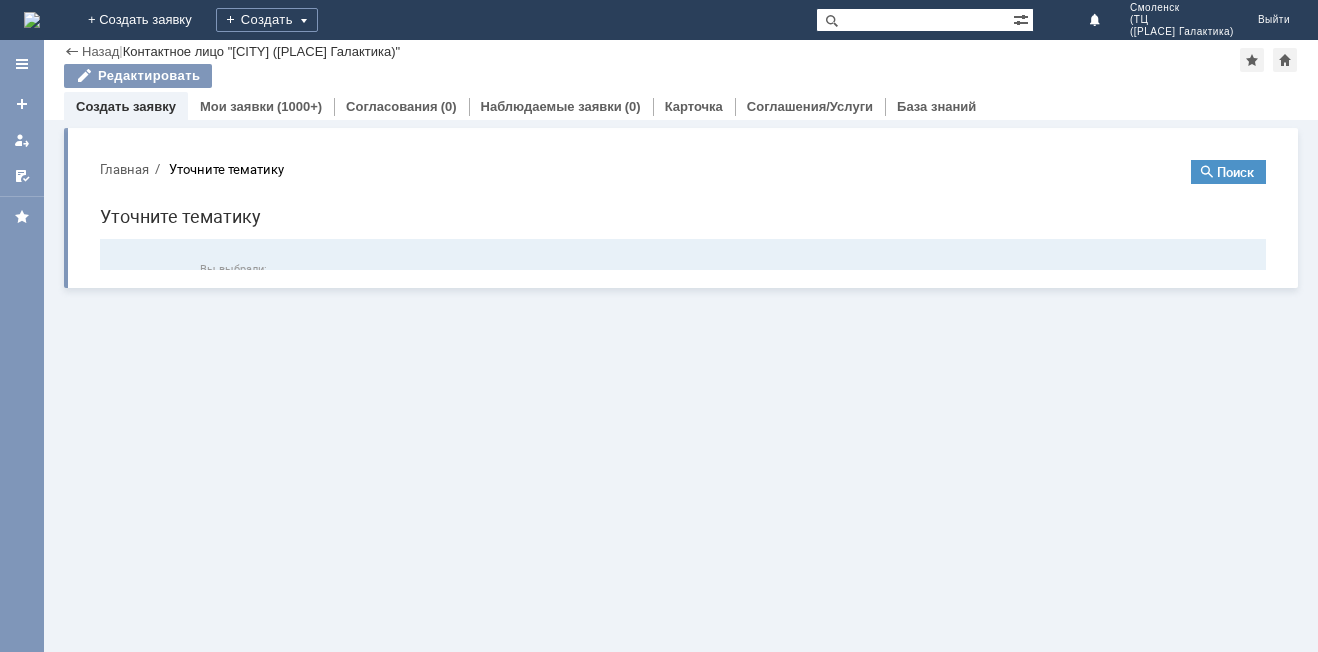 scroll, scrollTop: 0, scrollLeft: 0, axis: both 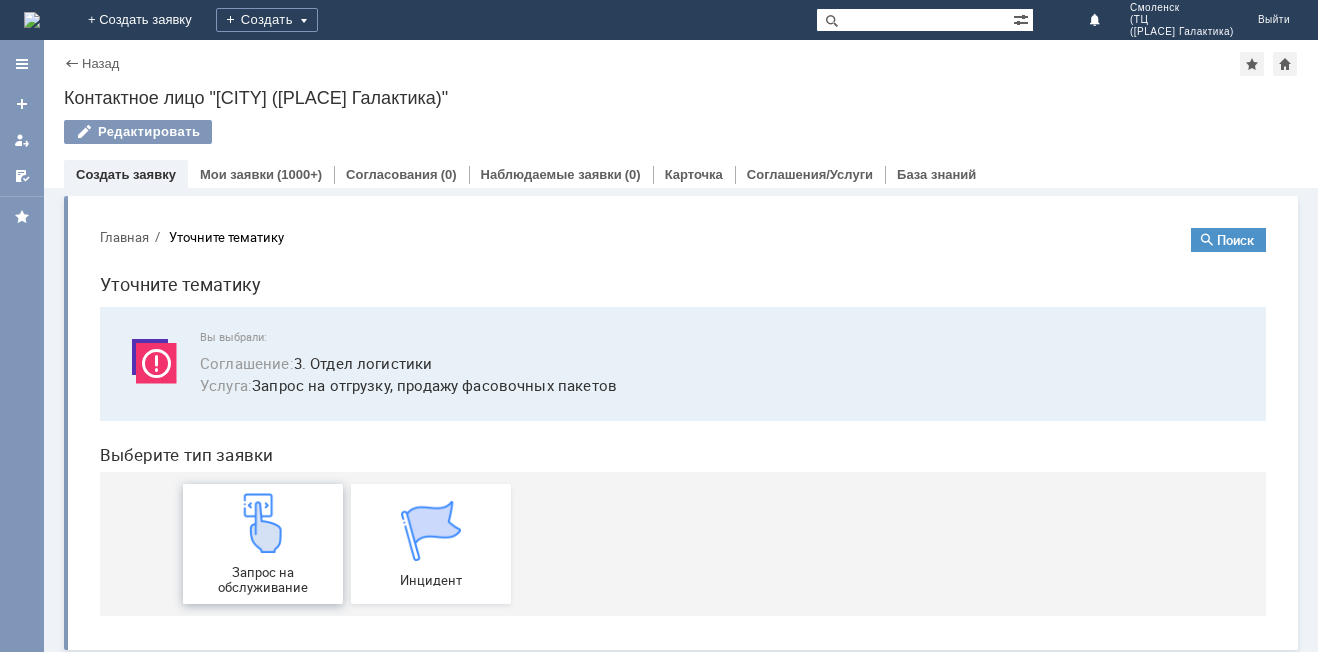 click at bounding box center (263, 523) 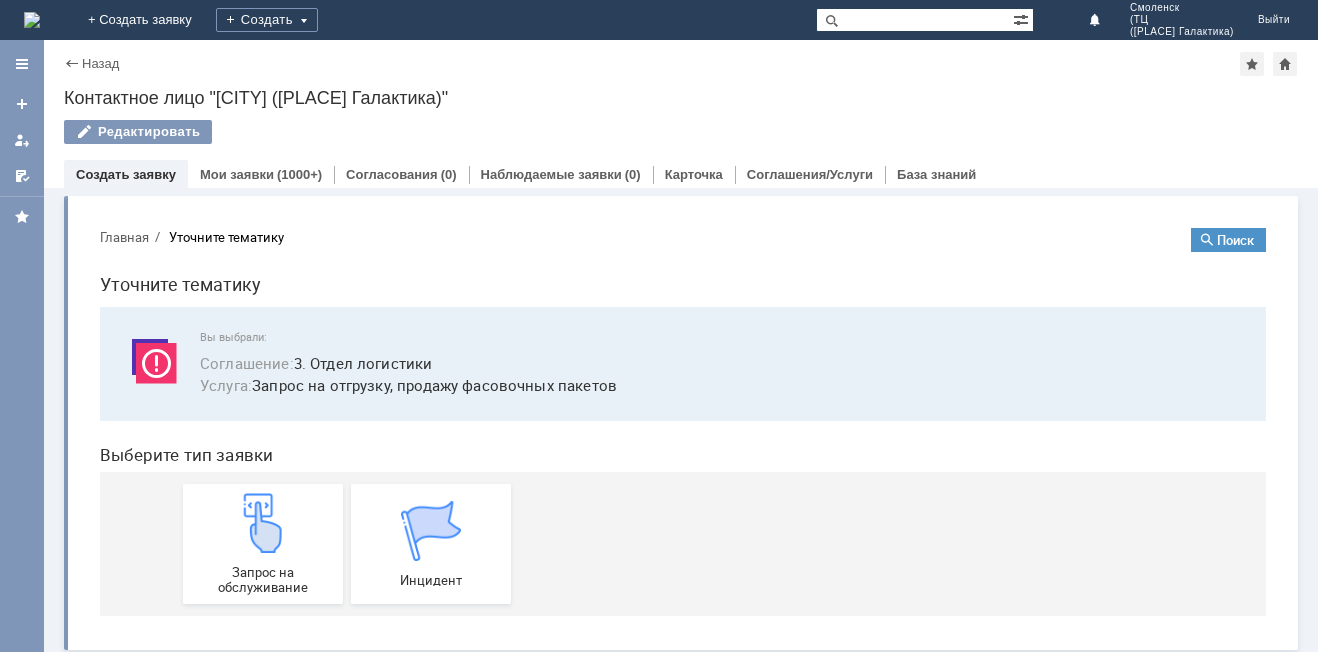 click on "Назад" at bounding box center (91, 63) 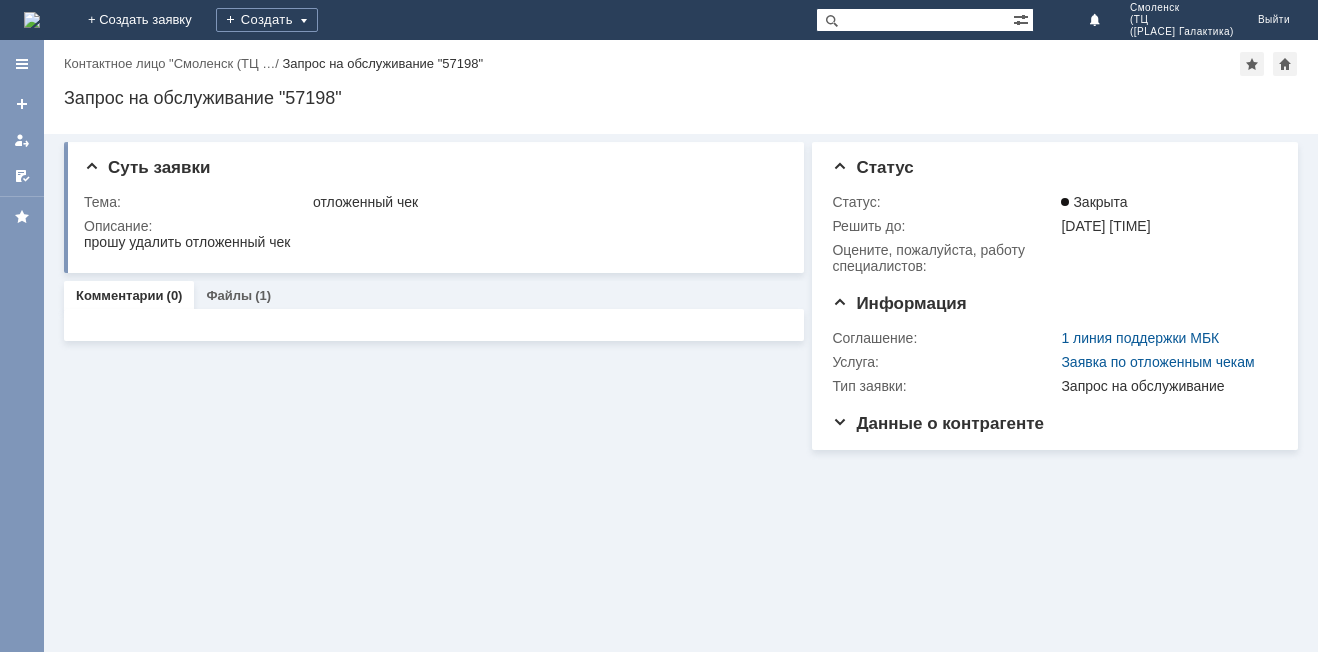 scroll, scrollTop: 0, scrollLeft: 0, axis: both 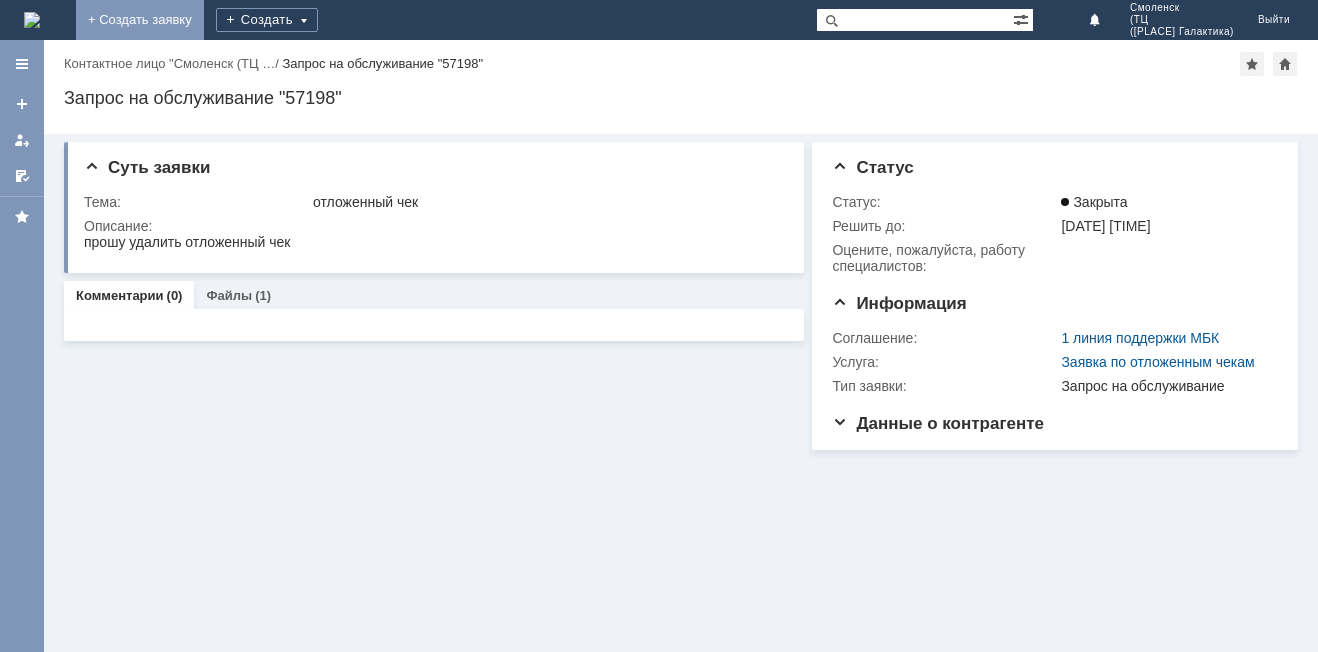 click on "+ Создать заявку" at bounding box center [140, 20] 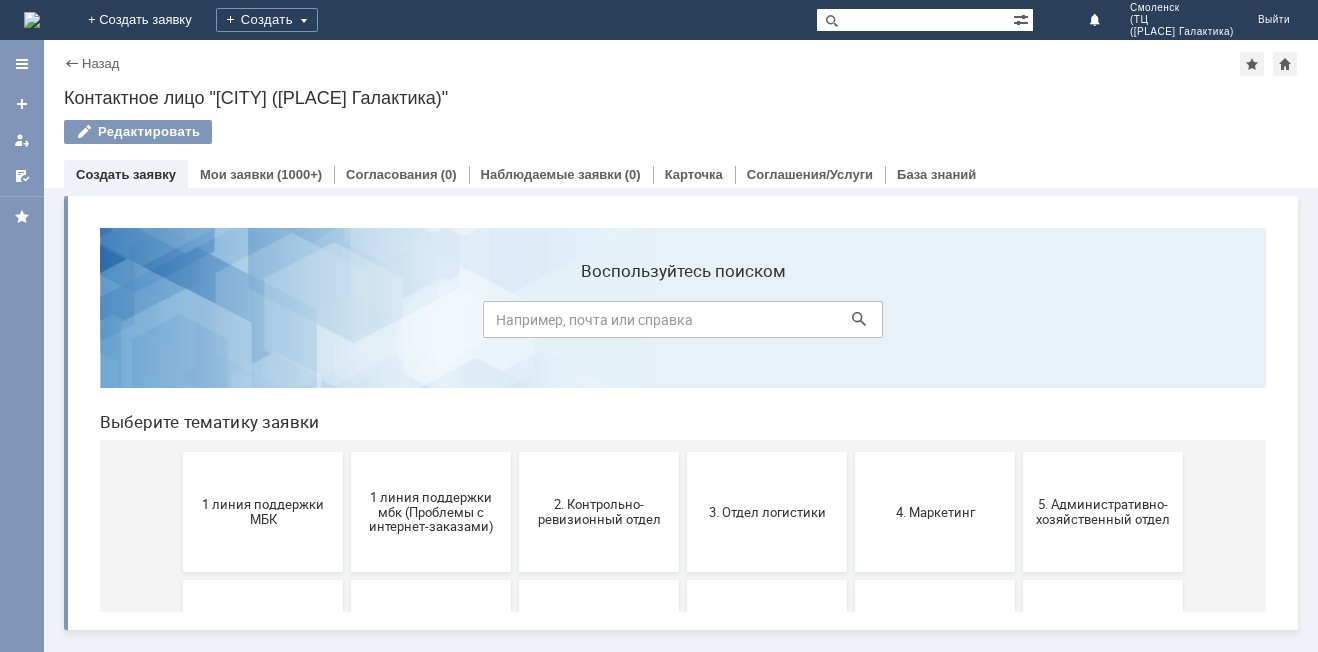 scroll, scrollTop: 0, scrollLeft: 0, axis: both 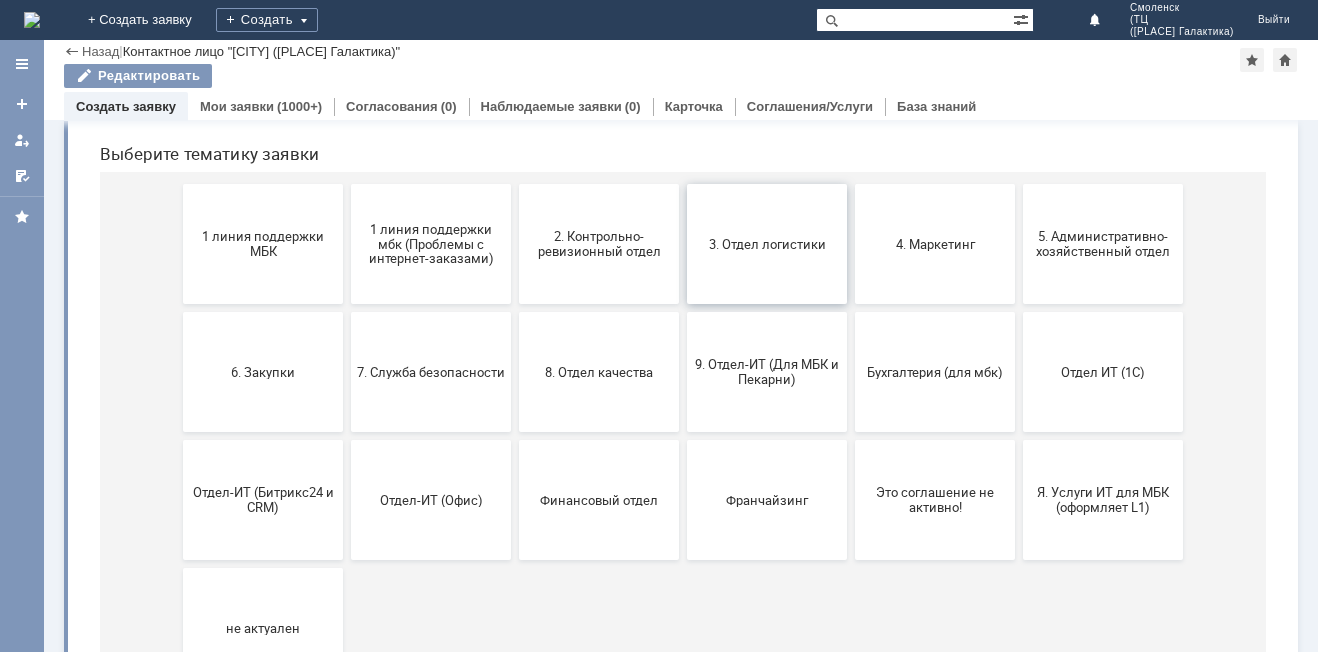 click on "3. Отдел логистики" at bounding box center [767, 243] 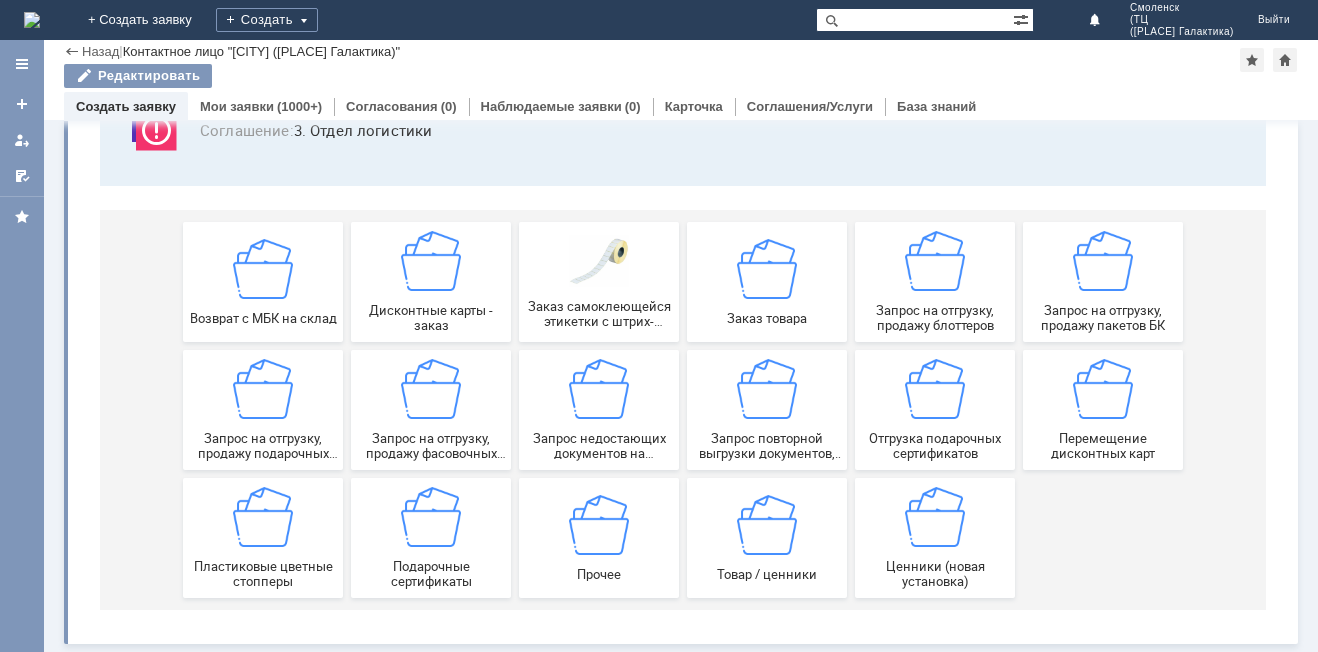 scroll, scrollTop: 166, scrollLeft: 0, axis: vertical 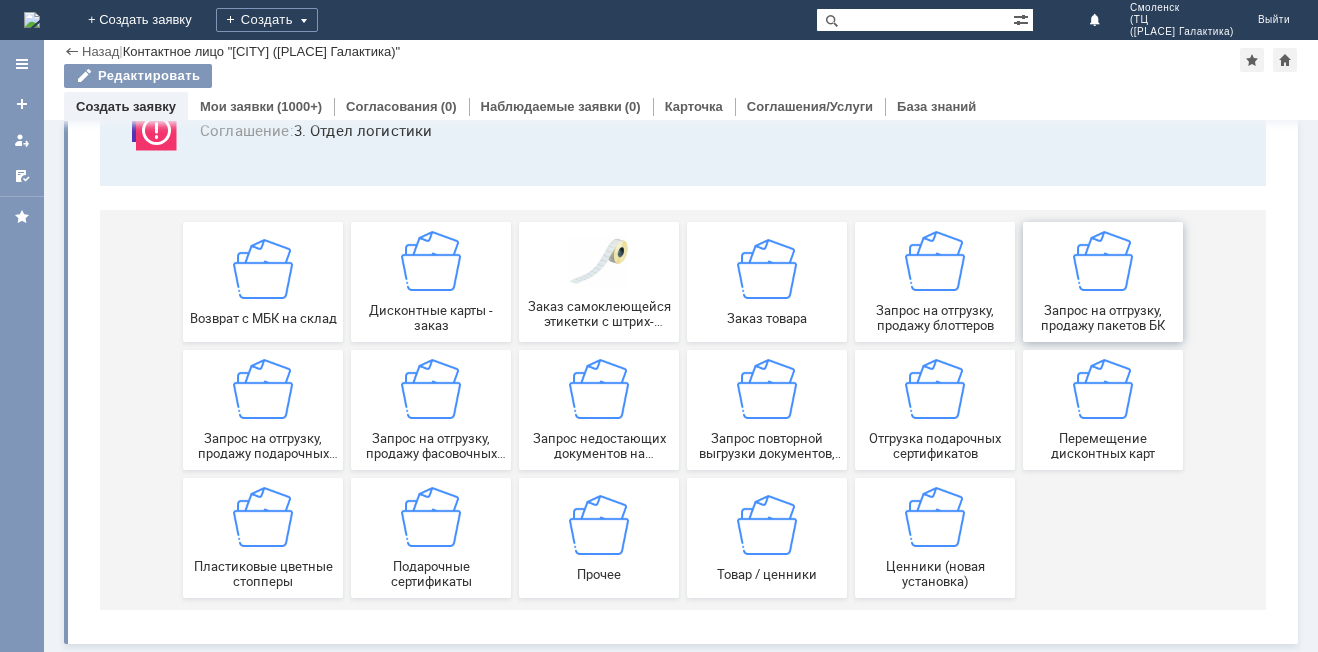 click on "Запрос на отгрузку, продажу пакетов БК" at bounding box center [1103, 318] 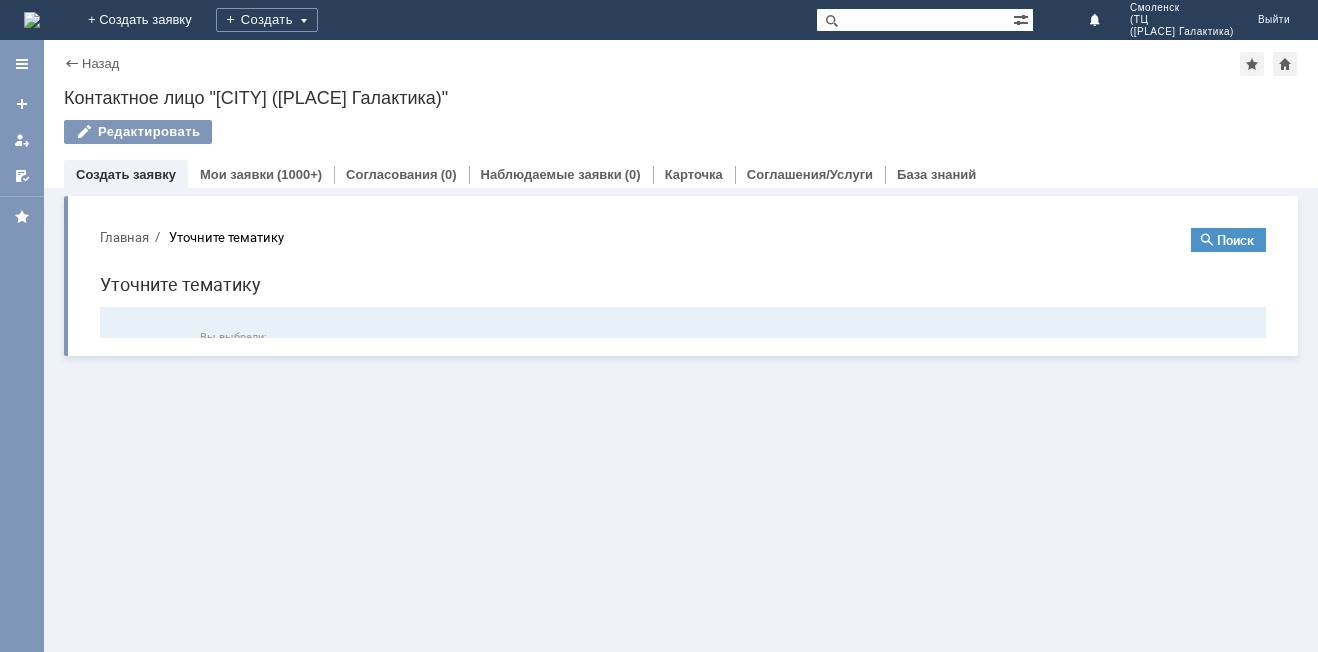 scroll, scrollTop: 0, scrollLeft: 0, axis: both 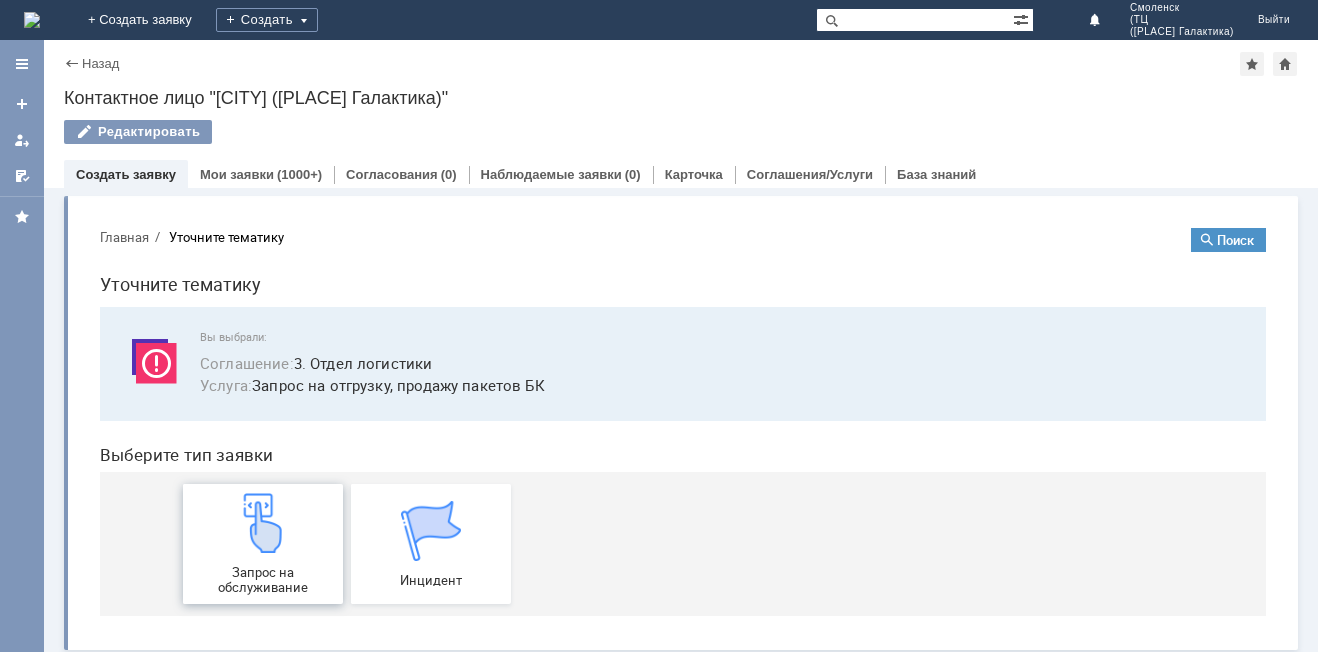click on "Запрос на обслуживание" at bounding box center (263, 544) 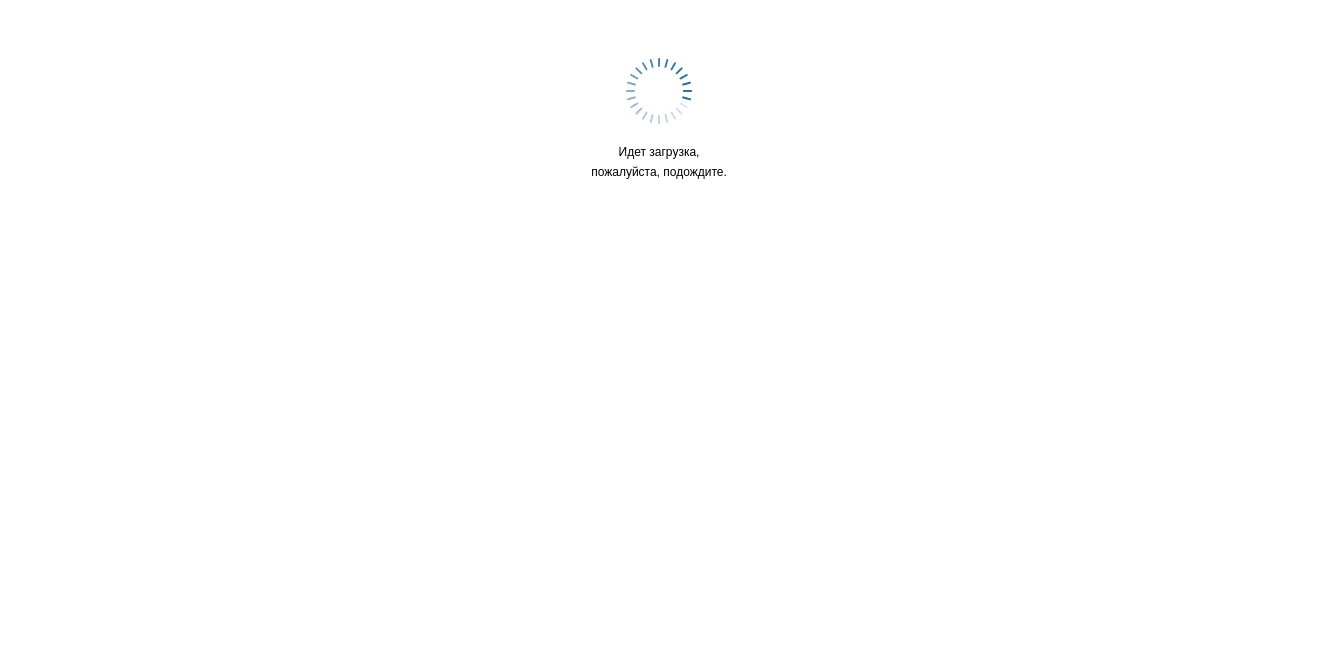 scroll, scrollTop: 0, scrollLeft: 0, axis: both 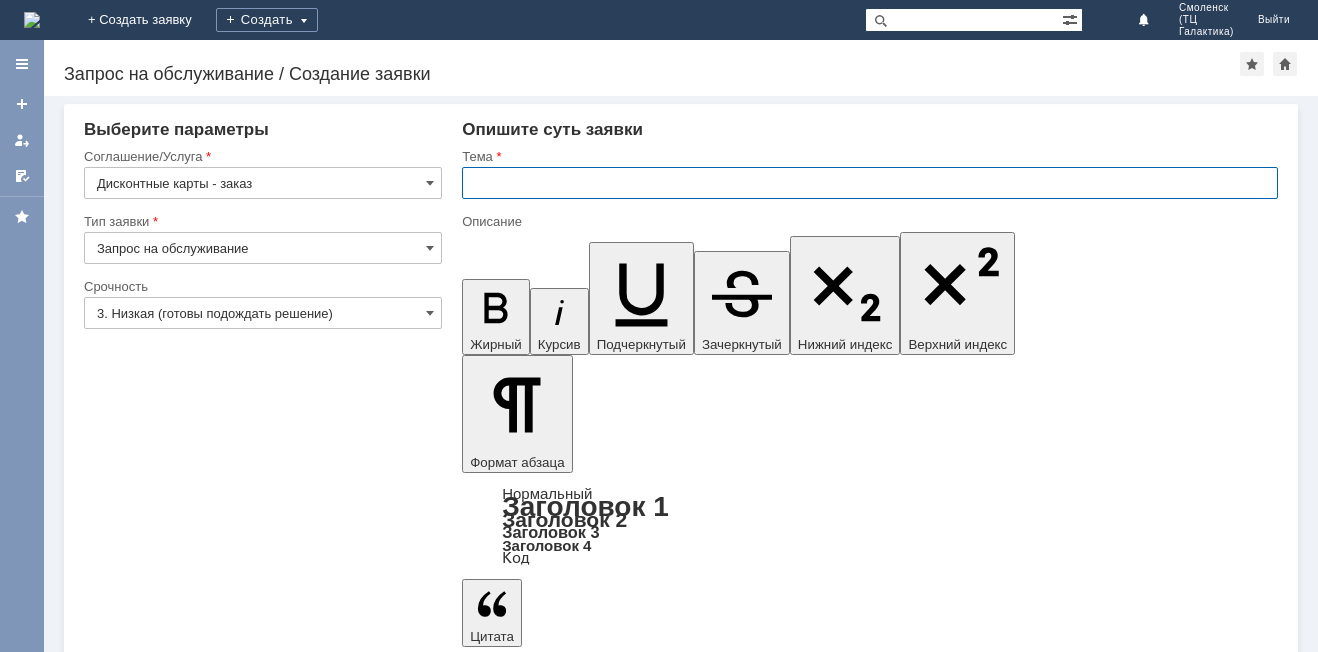 drag, startPoint x: 491, startPoint y: 186, endPoint x: 571, endPoint y: 184, distance: 80.024994 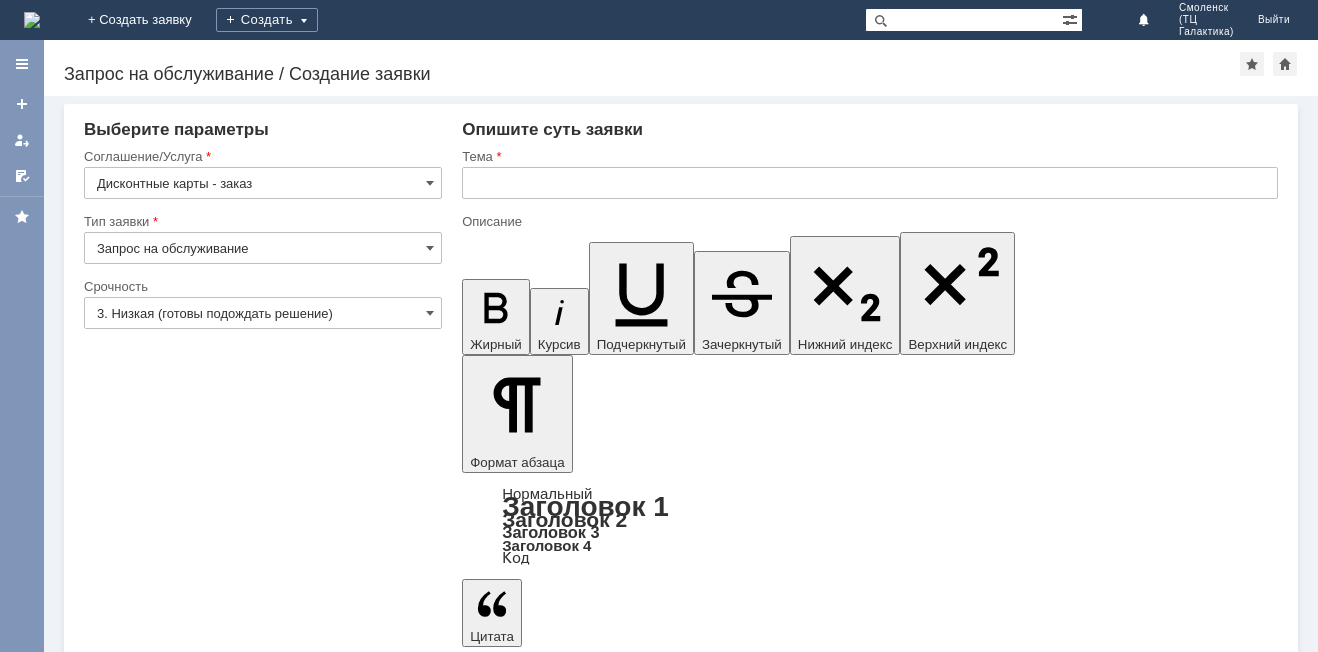 drag, startPoint x: 556, startPoint y: 5342, endPoint x: 630, endPoint y: 5342, distance: 74 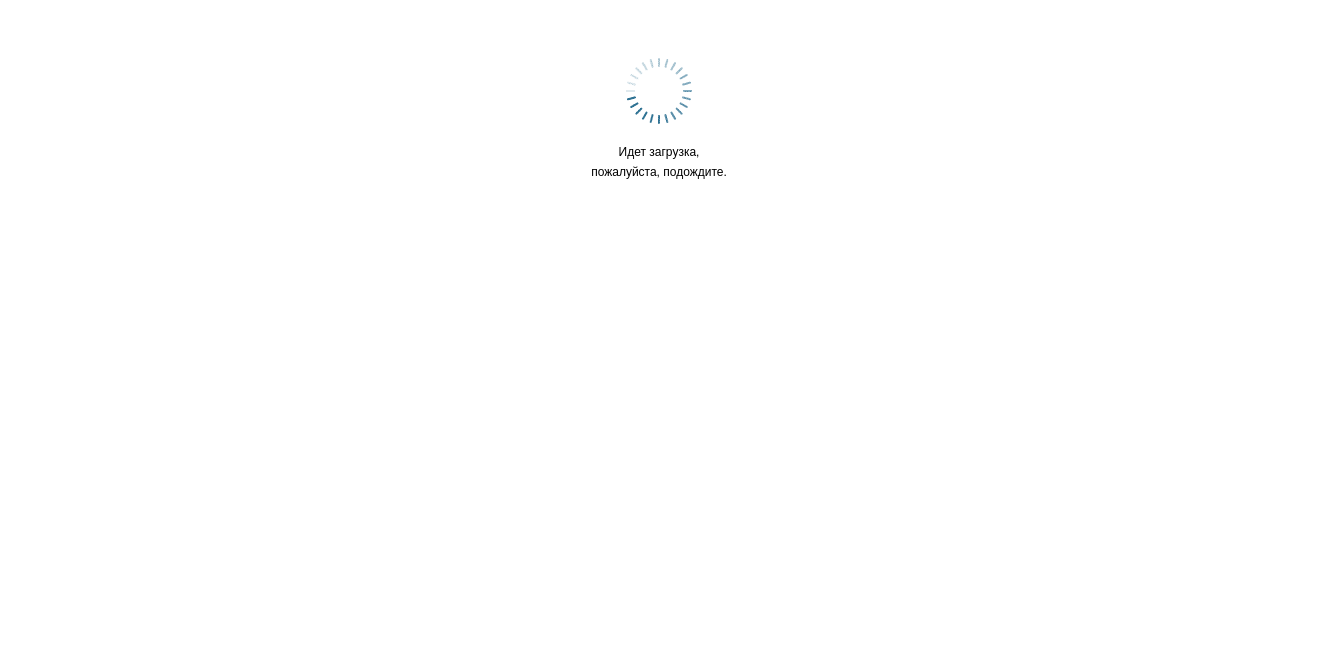 scroll, scrollTop: 0, scrollLeft: 0, axis: both 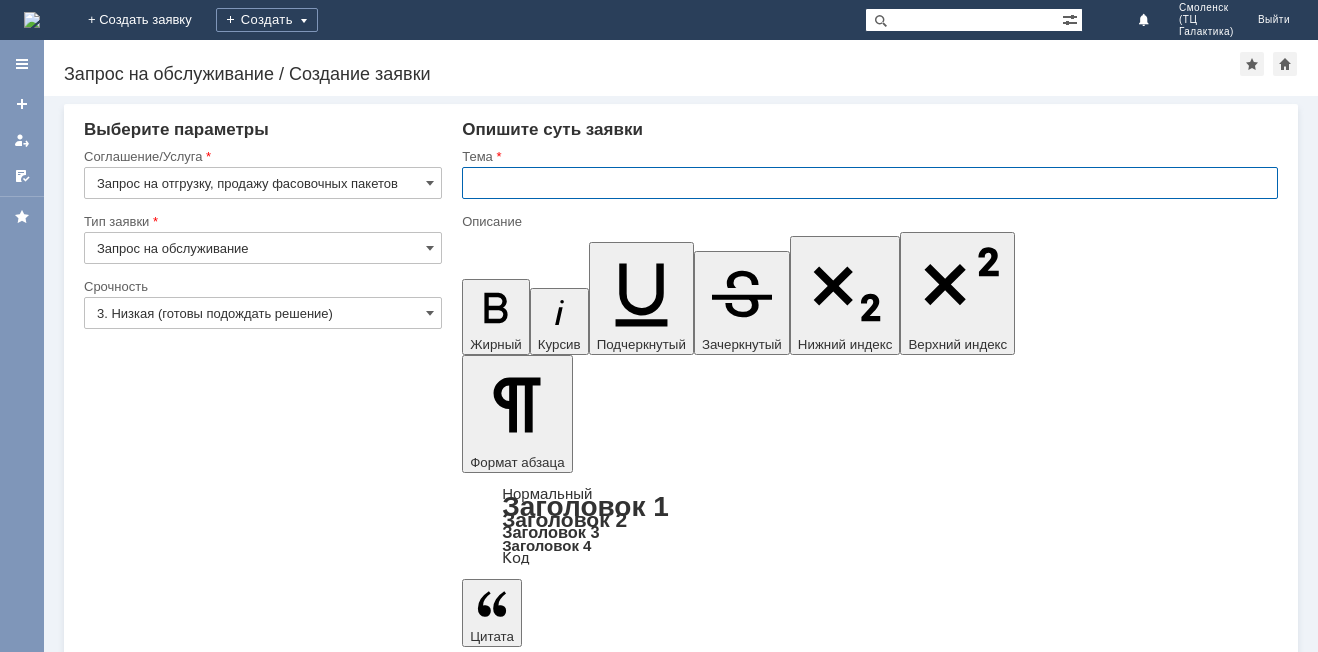 drag, startPoint x: 492, startPoint y: 175, endPoint x: 593, endPoint y: 241, distance: 120.65239 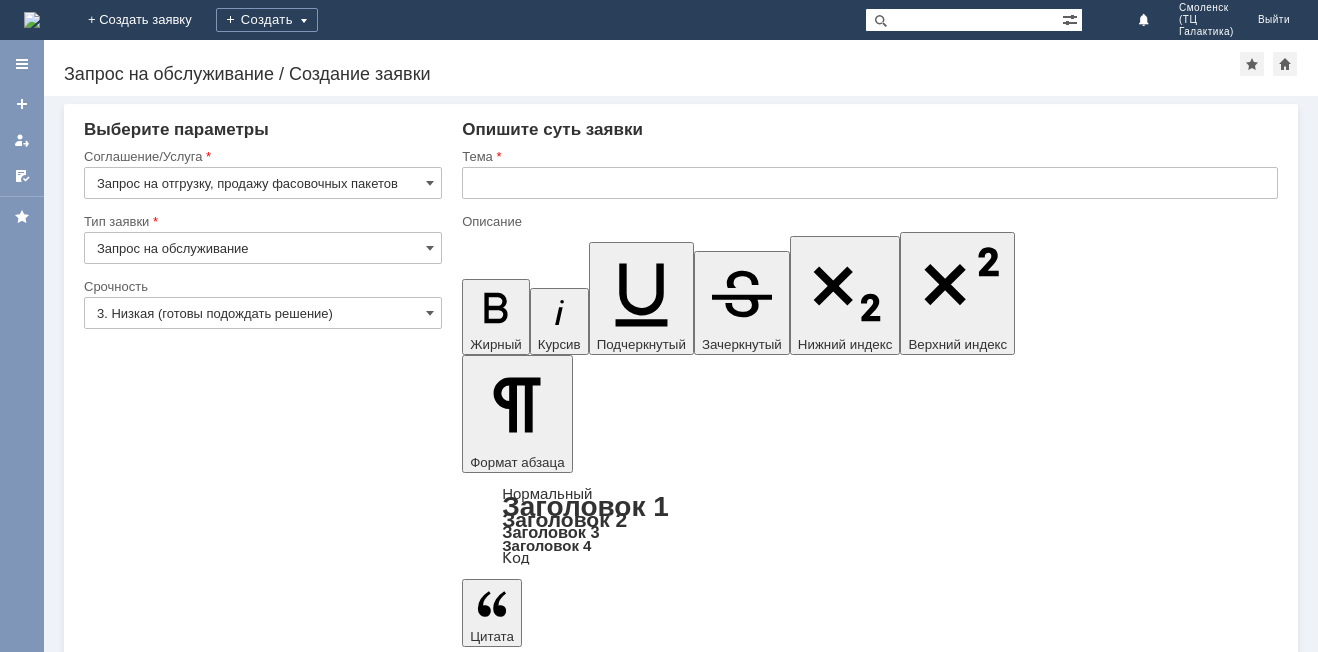 click at bounding box center [625, 5389] 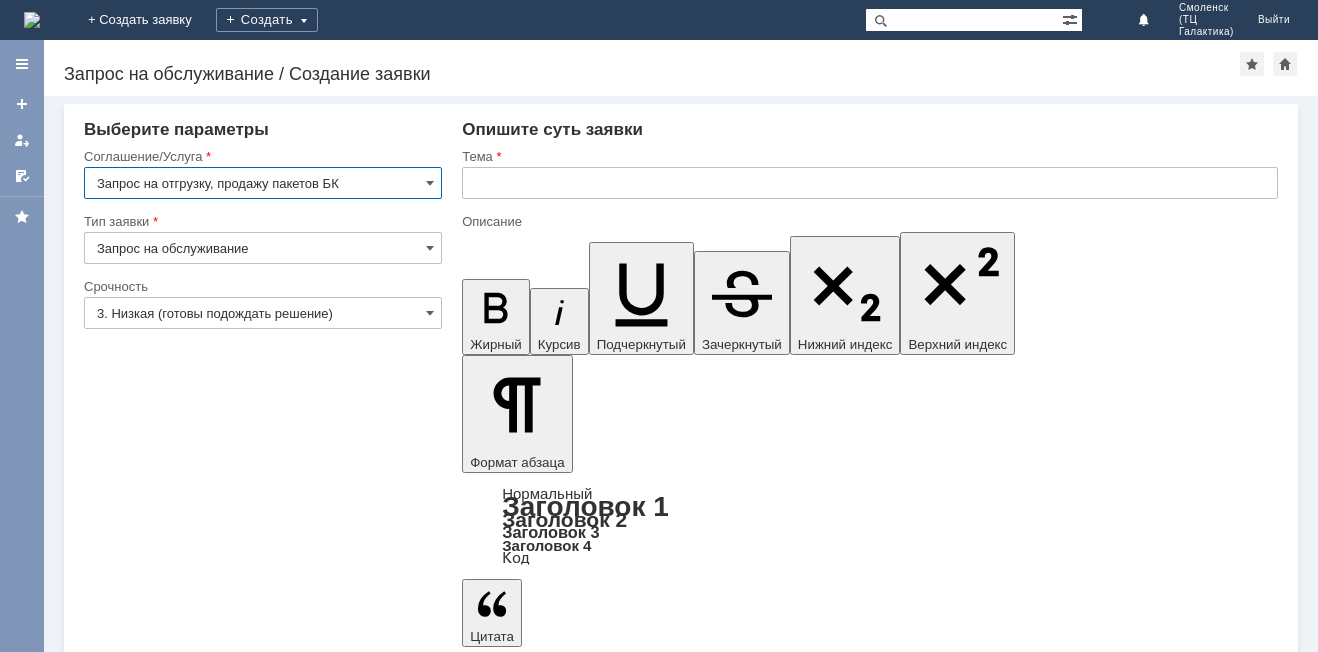 scroll, scrollTop: 0, scrollLeft: 0, axis: both 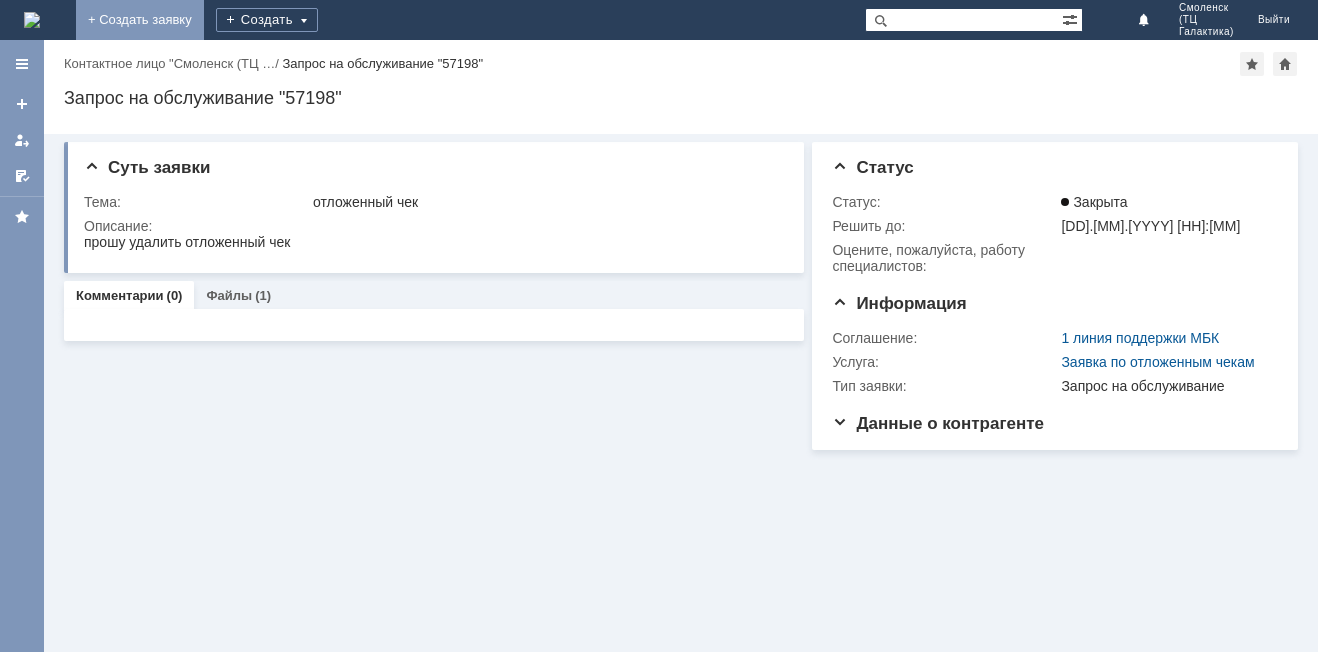 click on "+ Создать заявку" at bounding box center (140, 20) 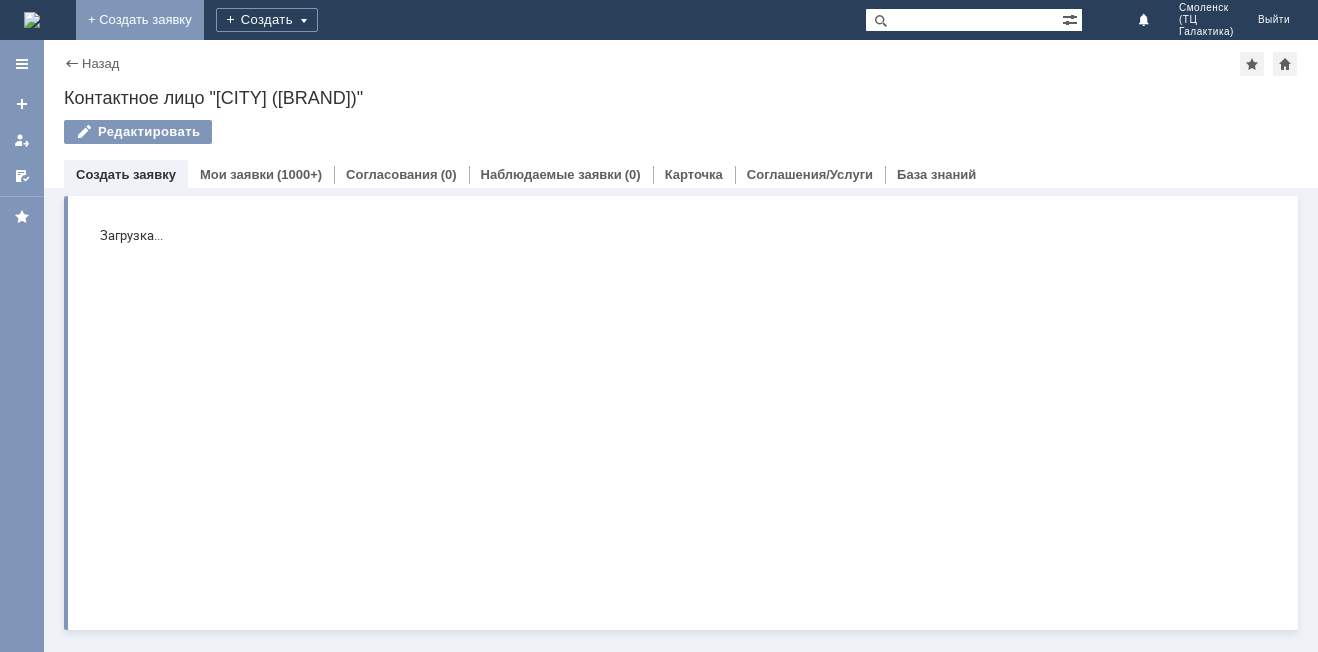 scroll, scrollTop: 0, scrollLeft: 0, axis: both 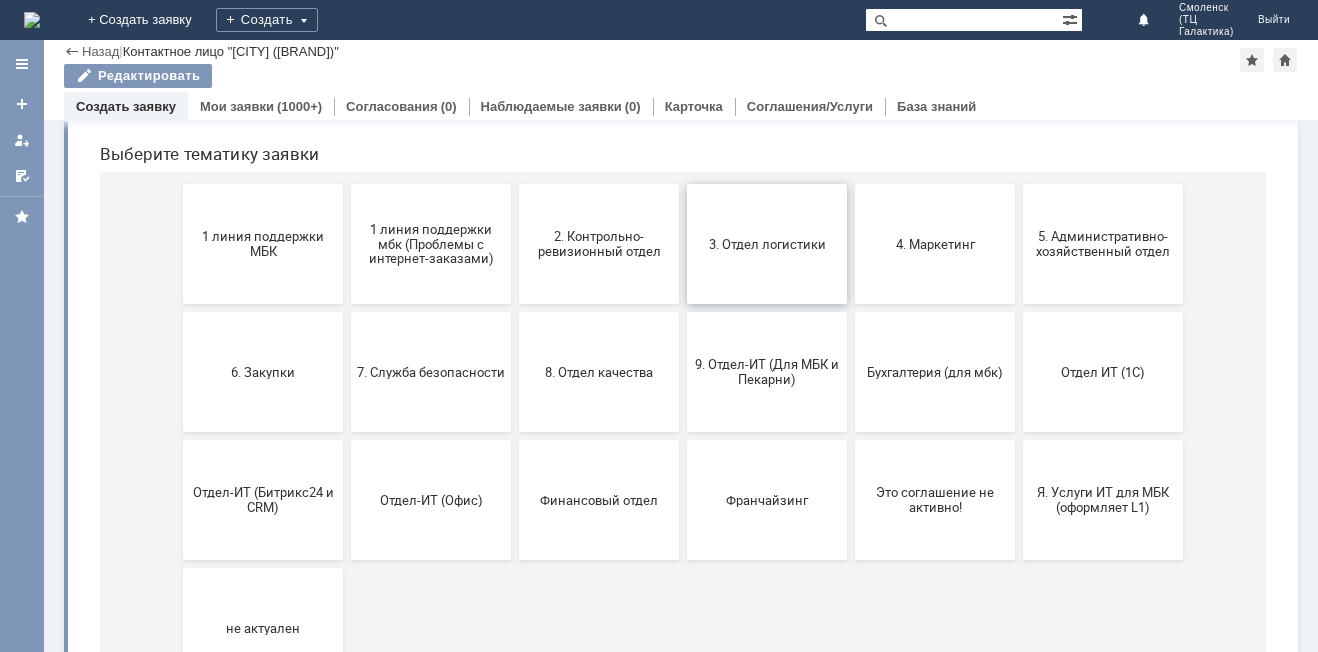 click on "3. Отдел логистики" at bounding box center (767, 243) 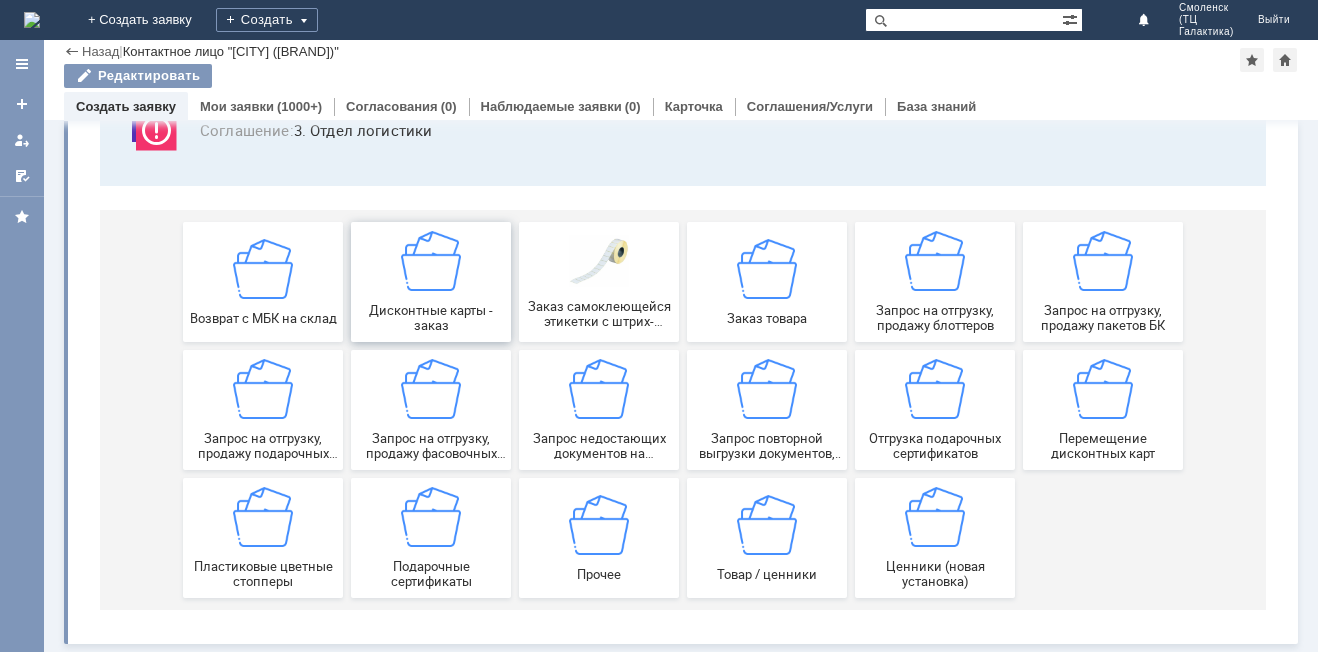 scroll, scrollTop: 166, scrollLeft: 0, axis: vertical 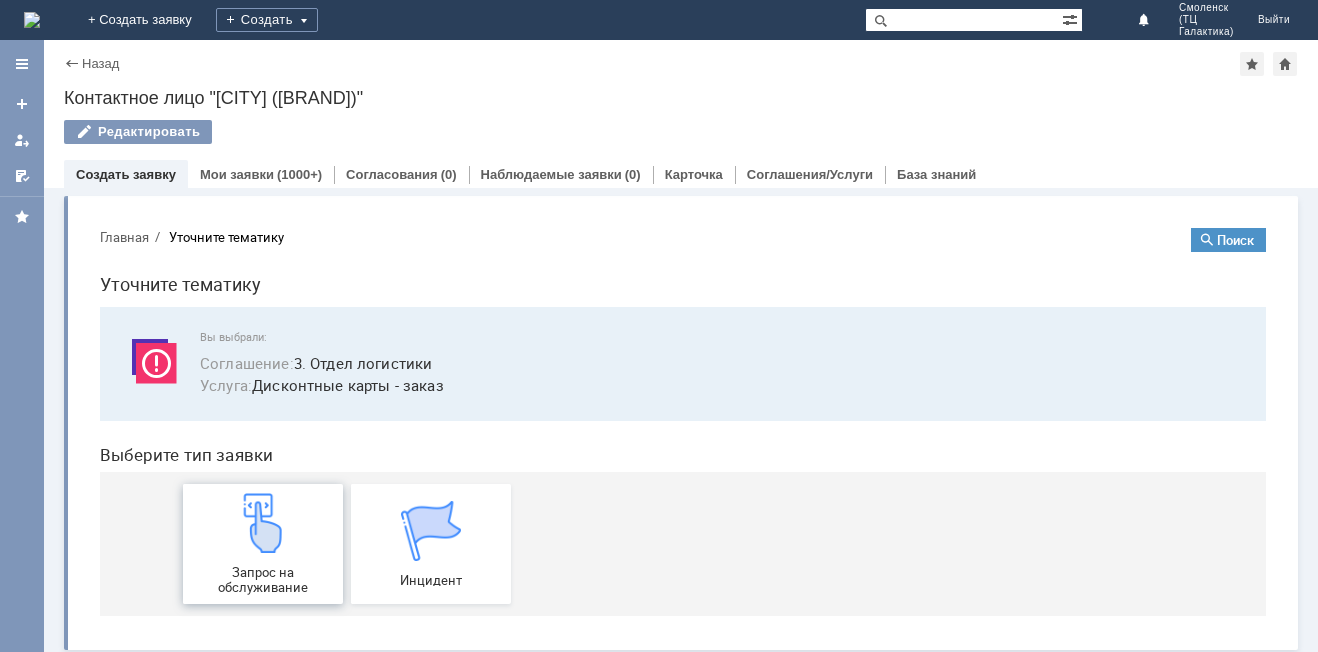 click on "Запрос на обслуживание" at bounding box center [263, 544] 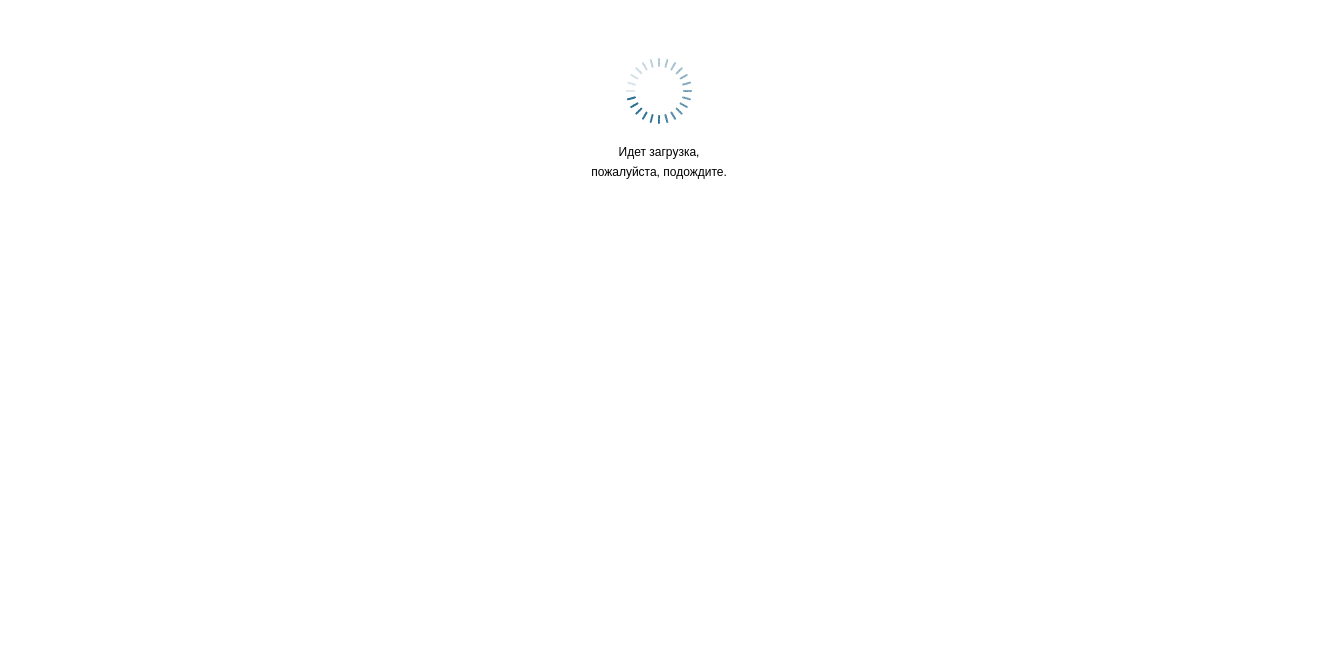 scroll, scrollTop: 0, scrollLeft: 0, axis: both 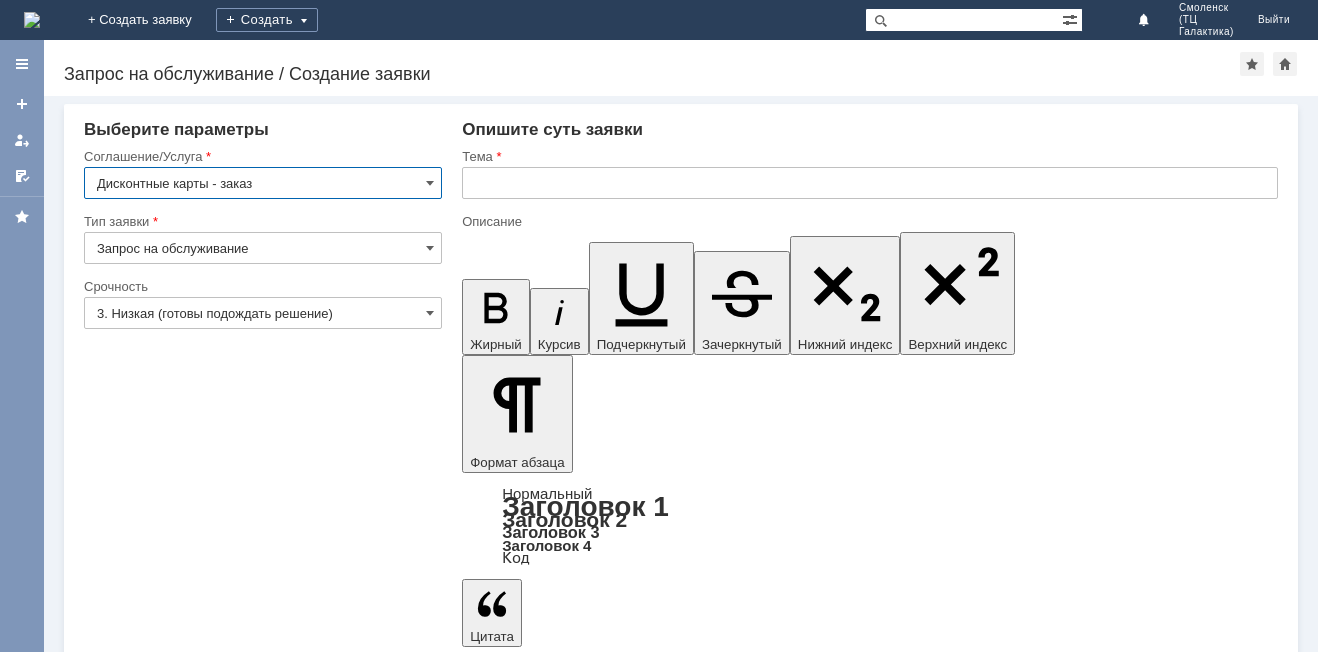 click at bounding box center (870, 183) 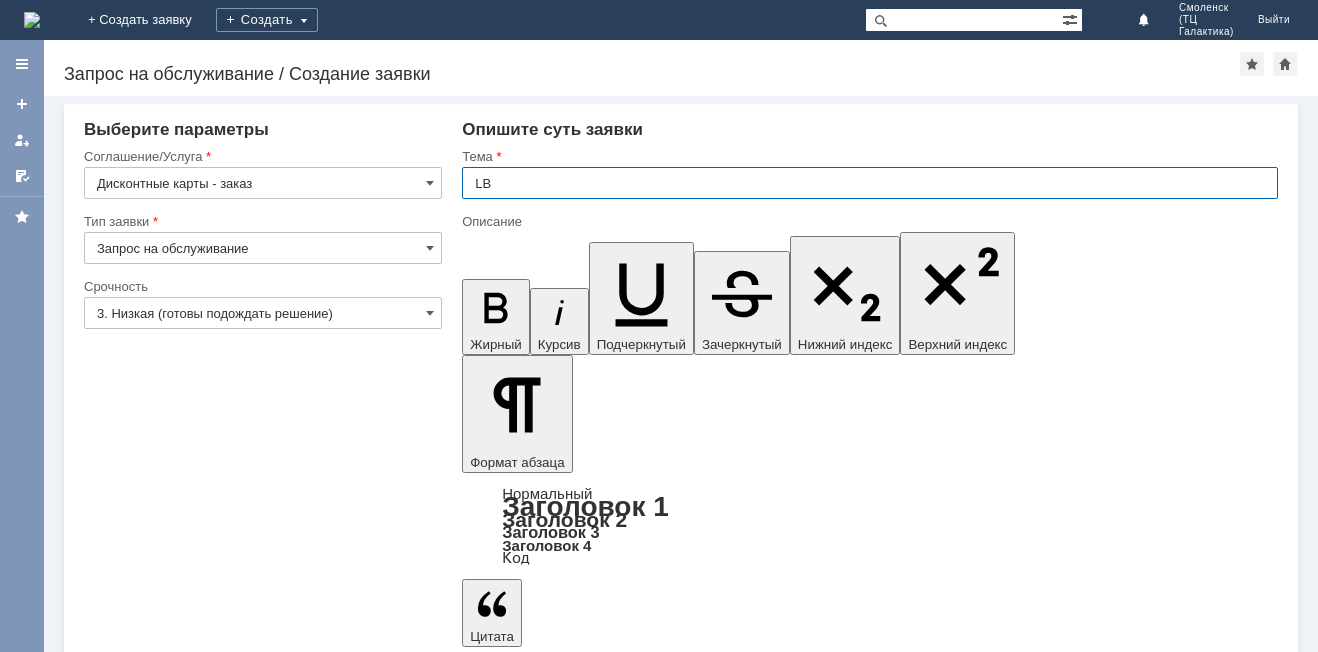 type on "L" 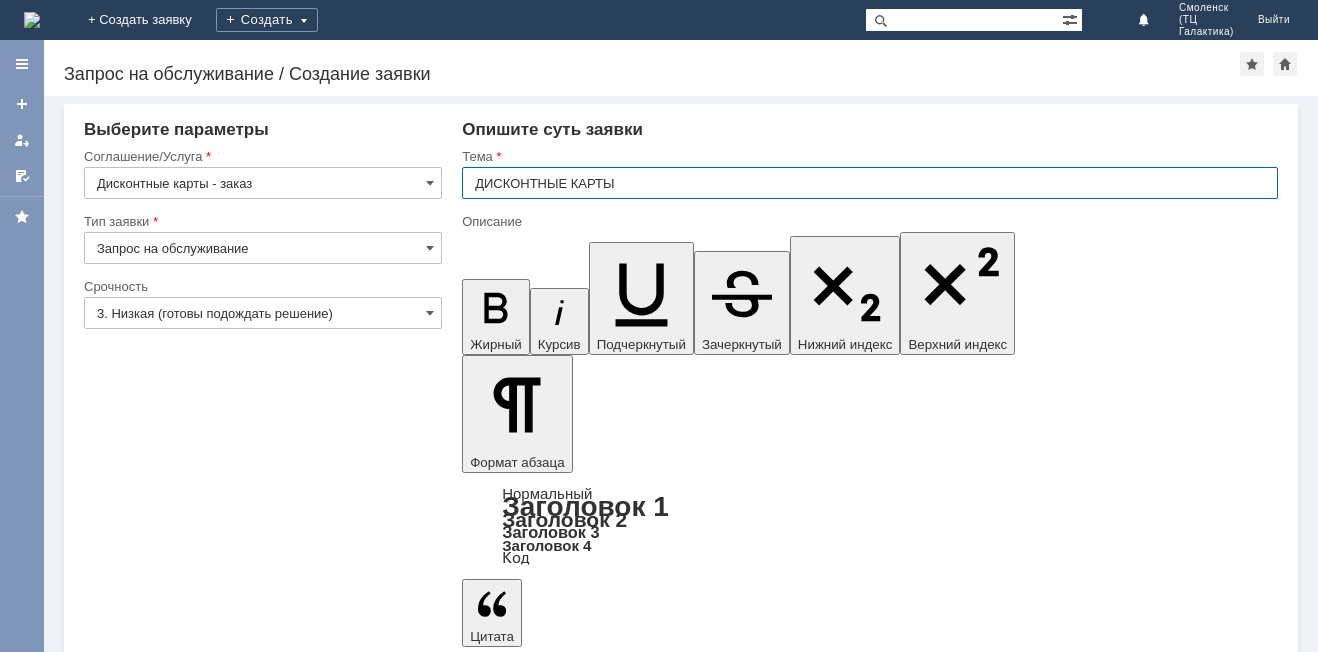 type on "ДИСКОНТНЫЕ КАРТЫ" 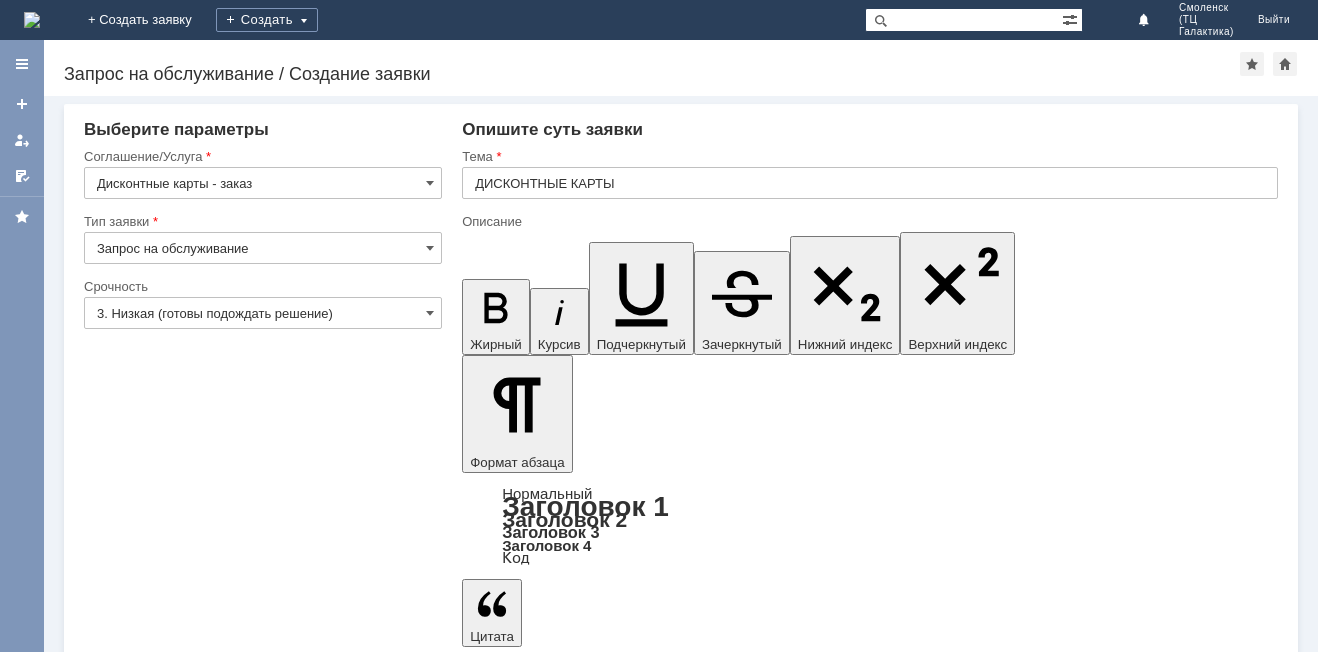 click at bounding box center [625, 5389] 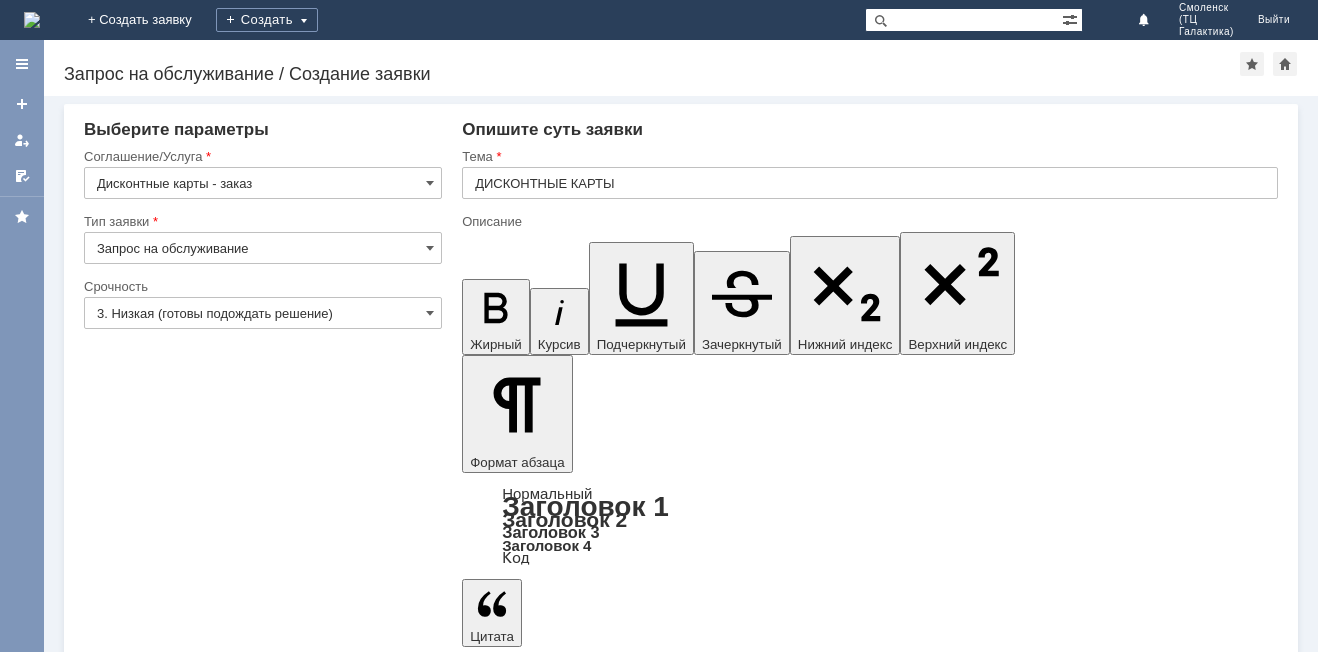 click on "ПРИШЛИТЕ ПОЖАЛУЙСТА ДИСКОНТНЫЕ КАРТЫ" at bounding box center (625, 5340) 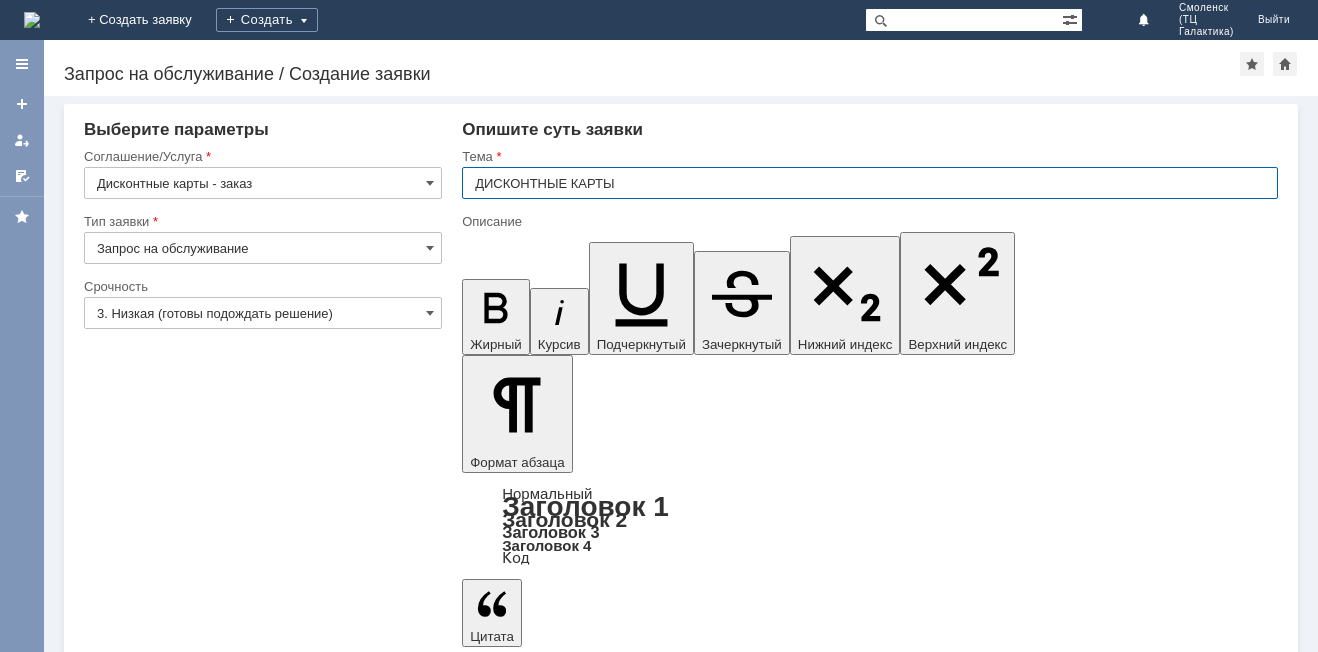 click on "ДИСКОНТНЫЕ КАРТЫ" at bounding box center [870, 183] 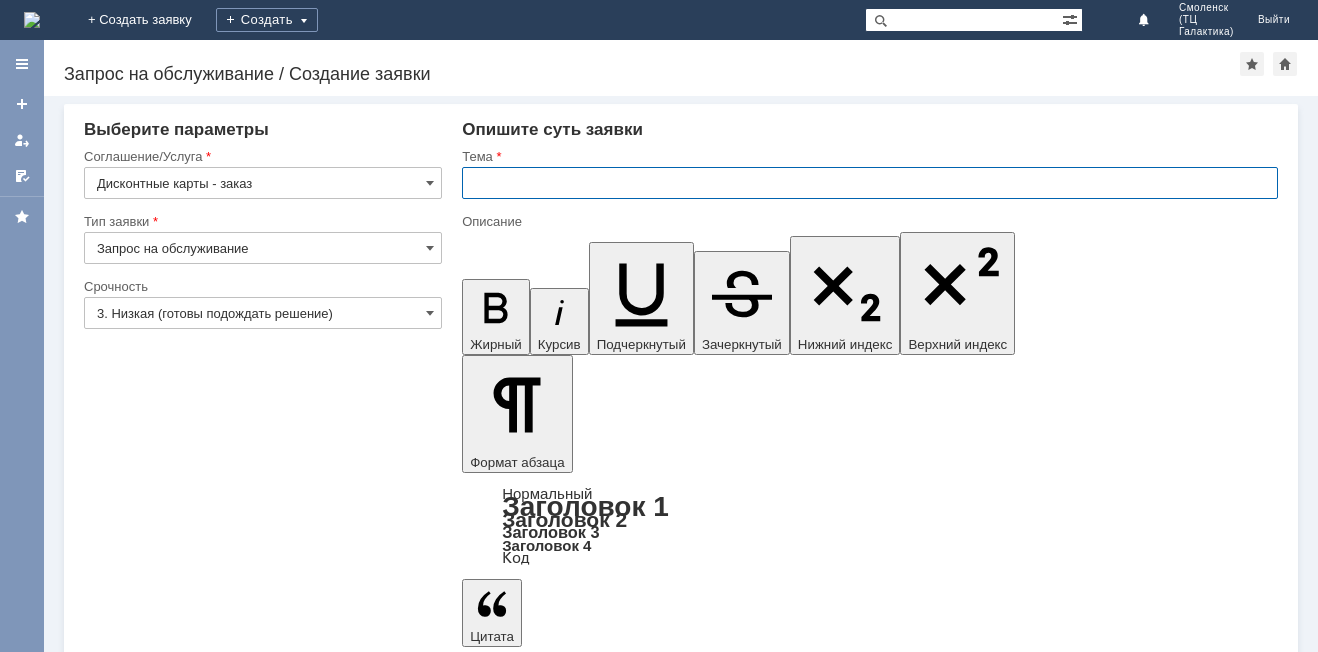 type 